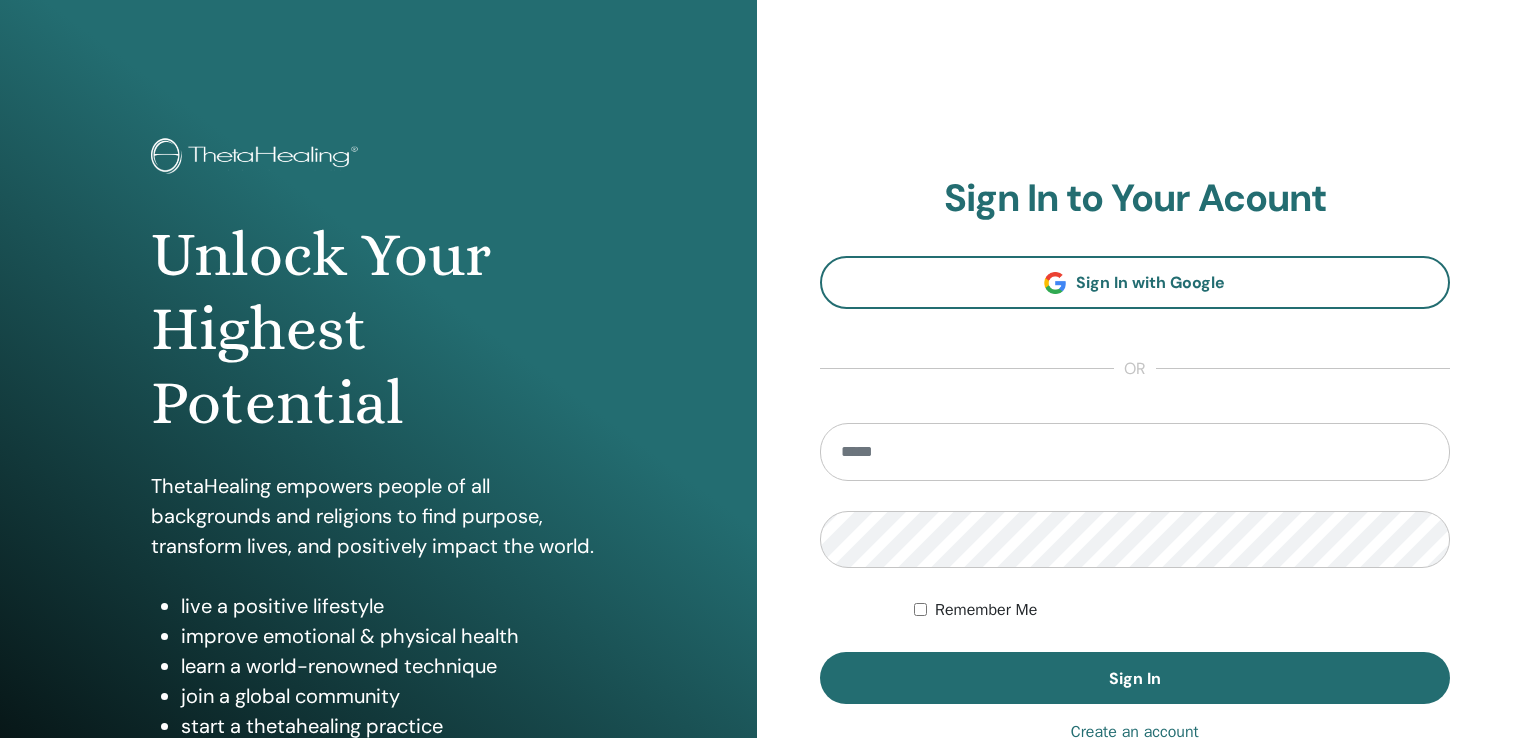 scroll, scrollTop: 0, scrollLeft: 0, axis: both 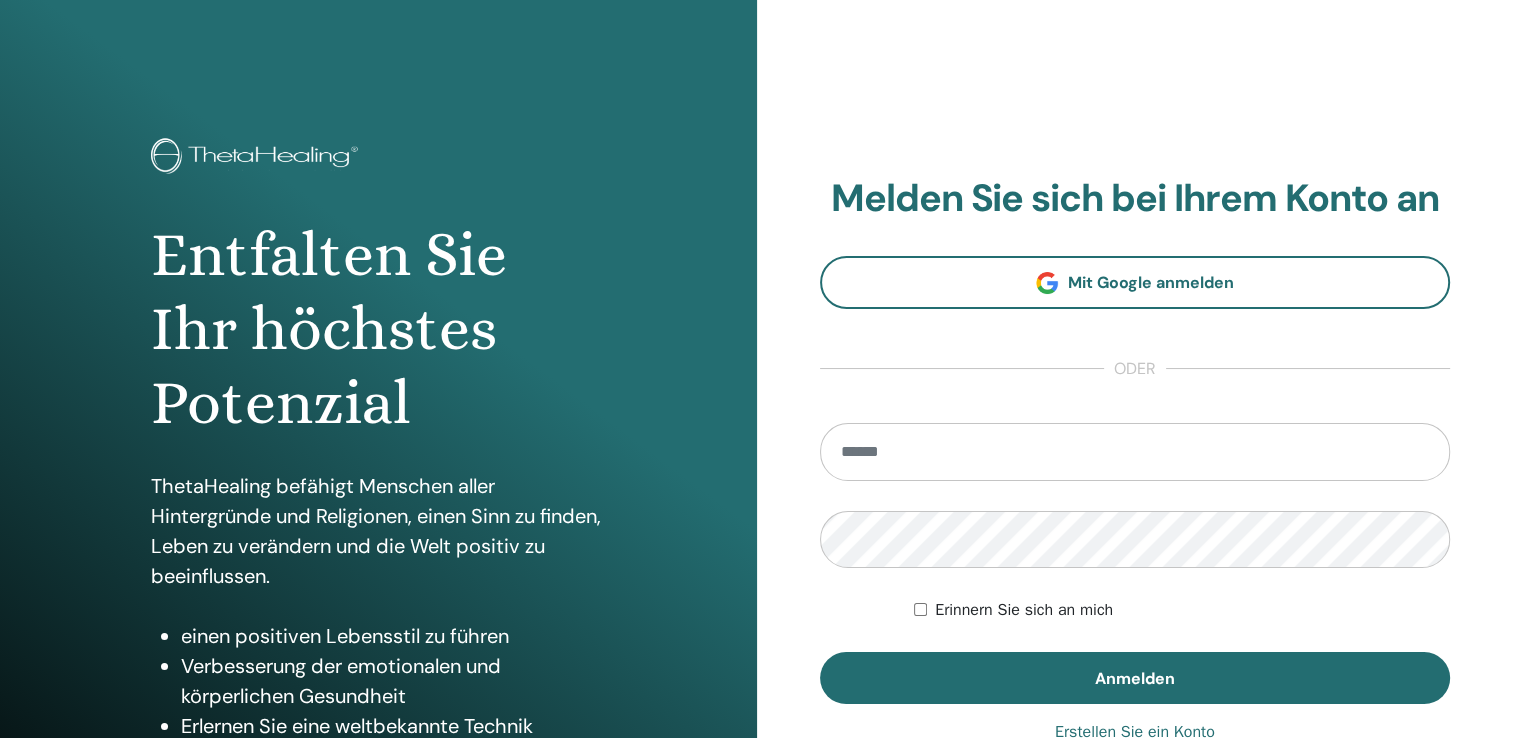 type on "**********" 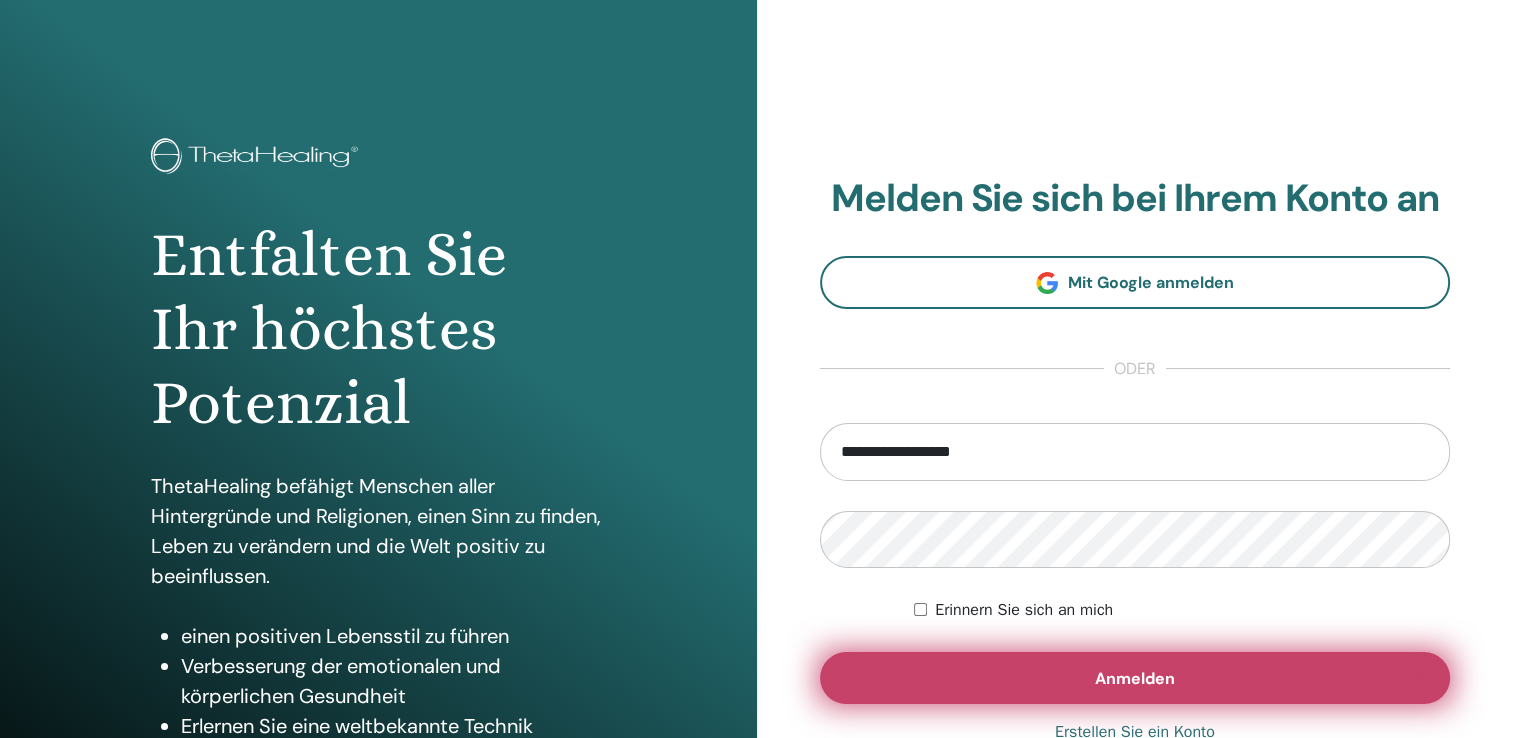 click on "Anmelden" at bounding box center [1135, 678] 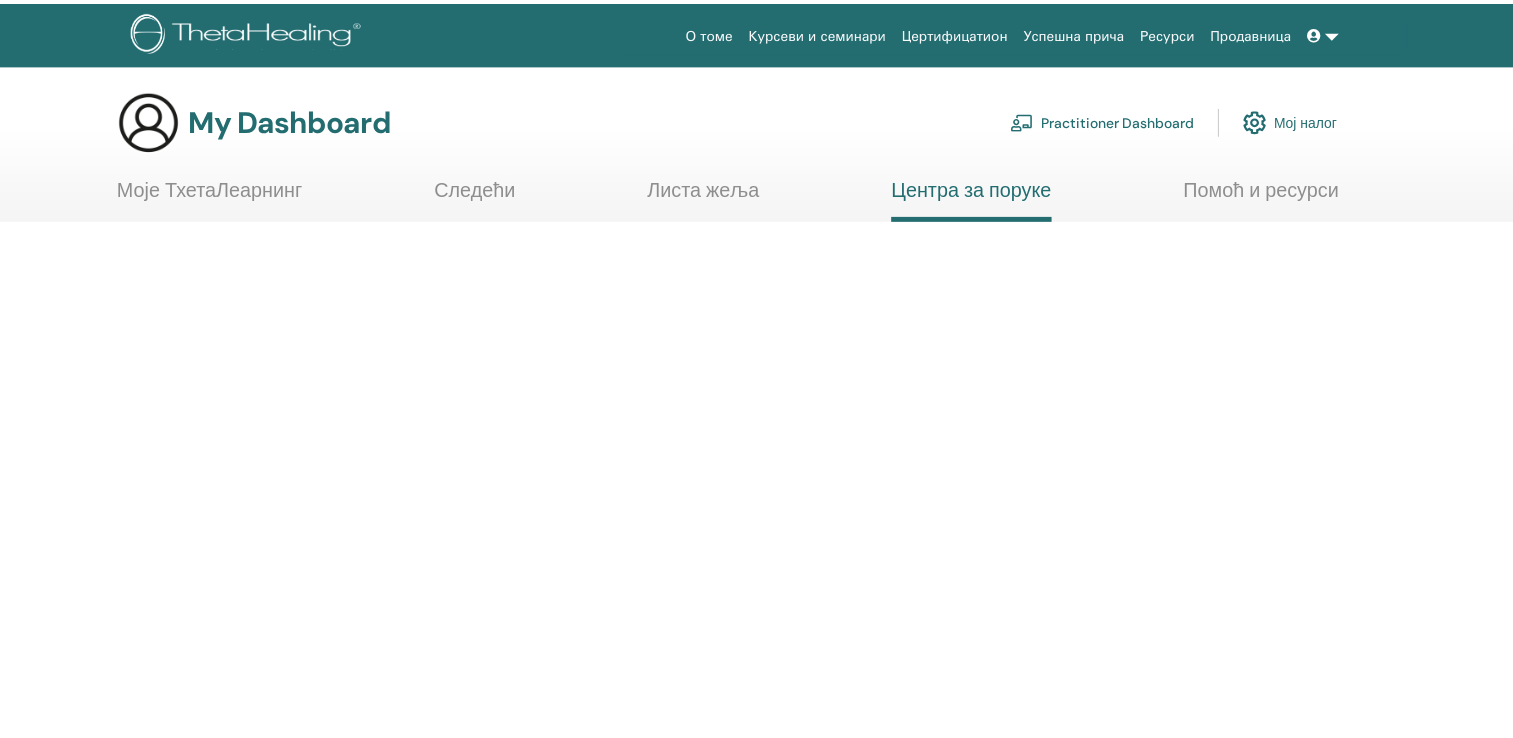 scroll, scrollTop: 0, scrollLeft: 0, axis: both 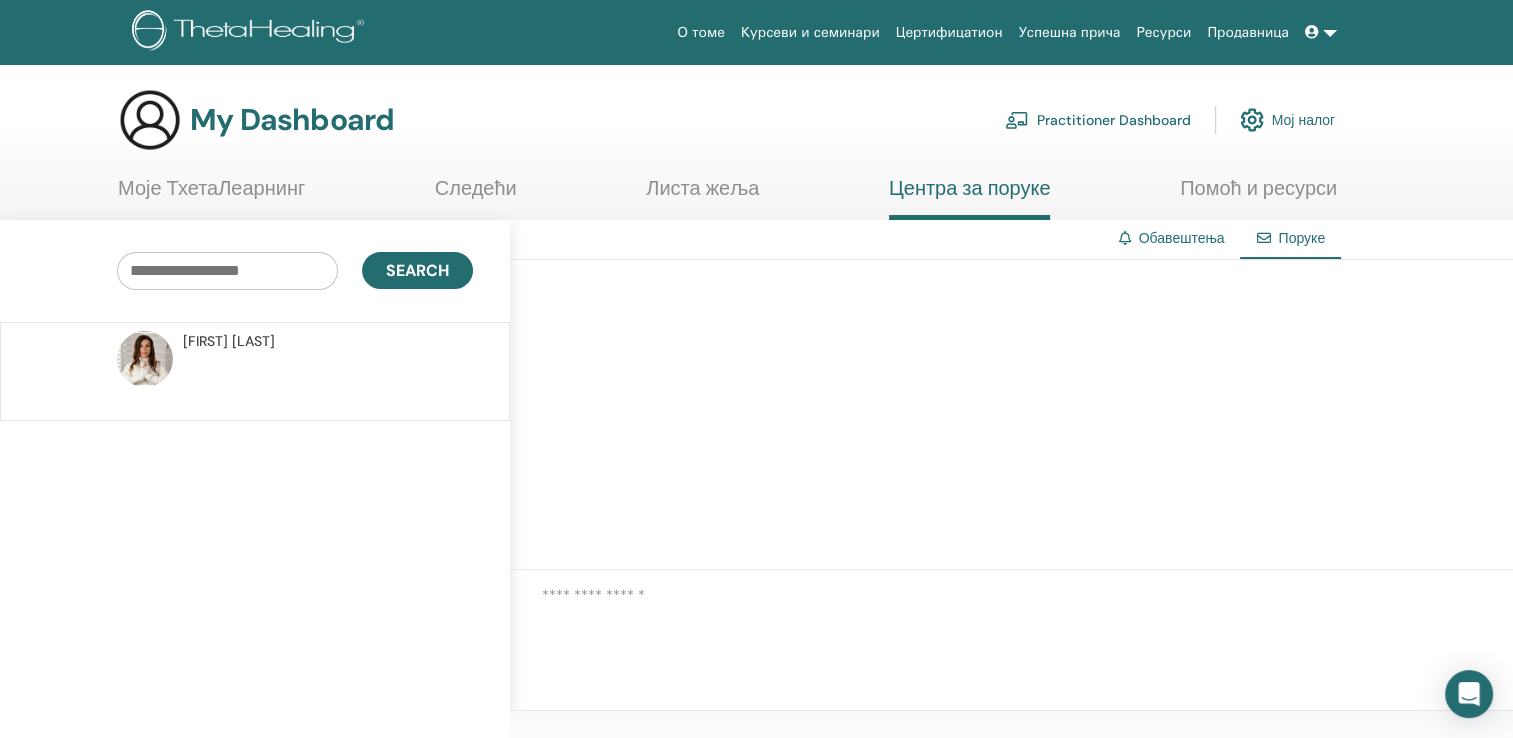 click on "Обавештења" at bounding box center [1182, 238] 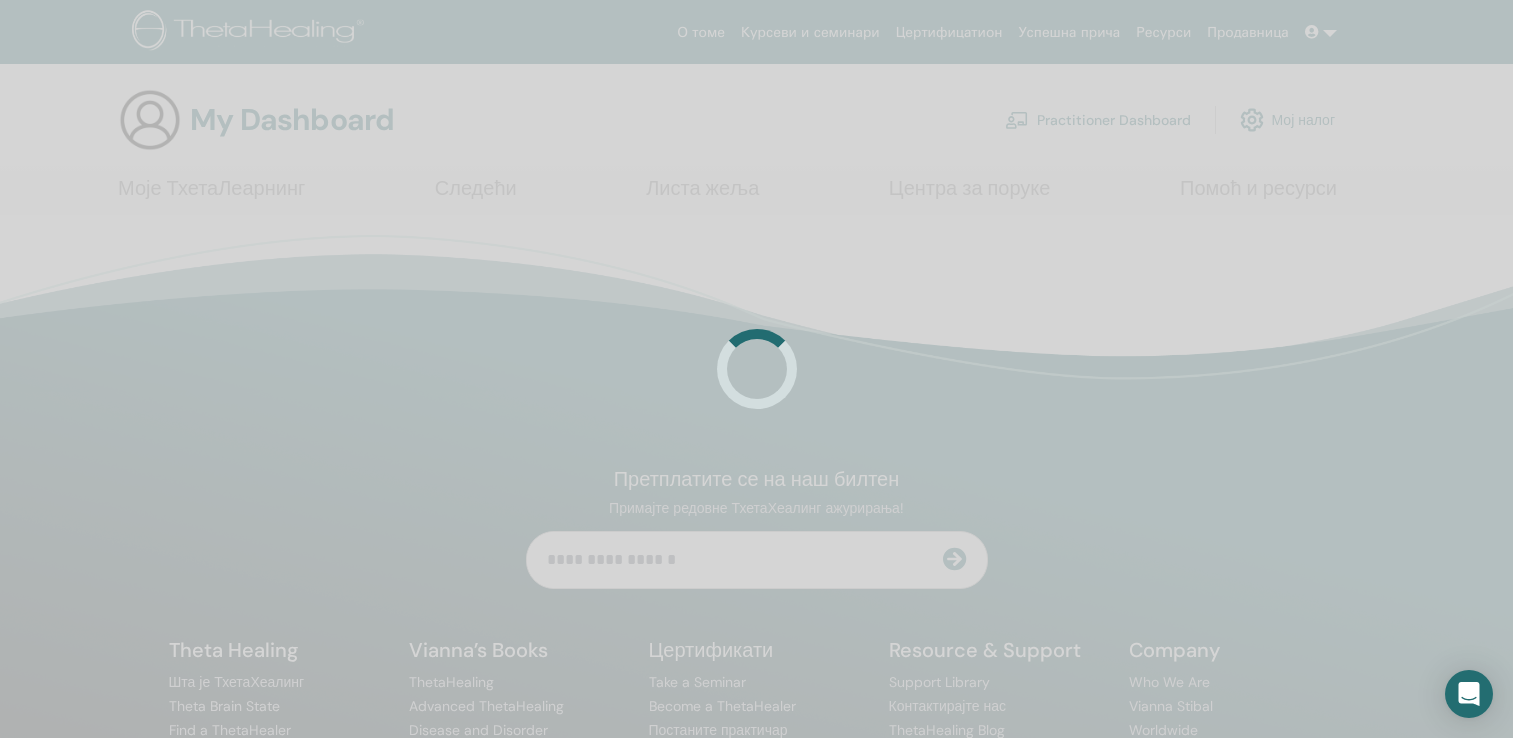 scroll, scrollTop: 0, scrollLeft: 0, axis: both 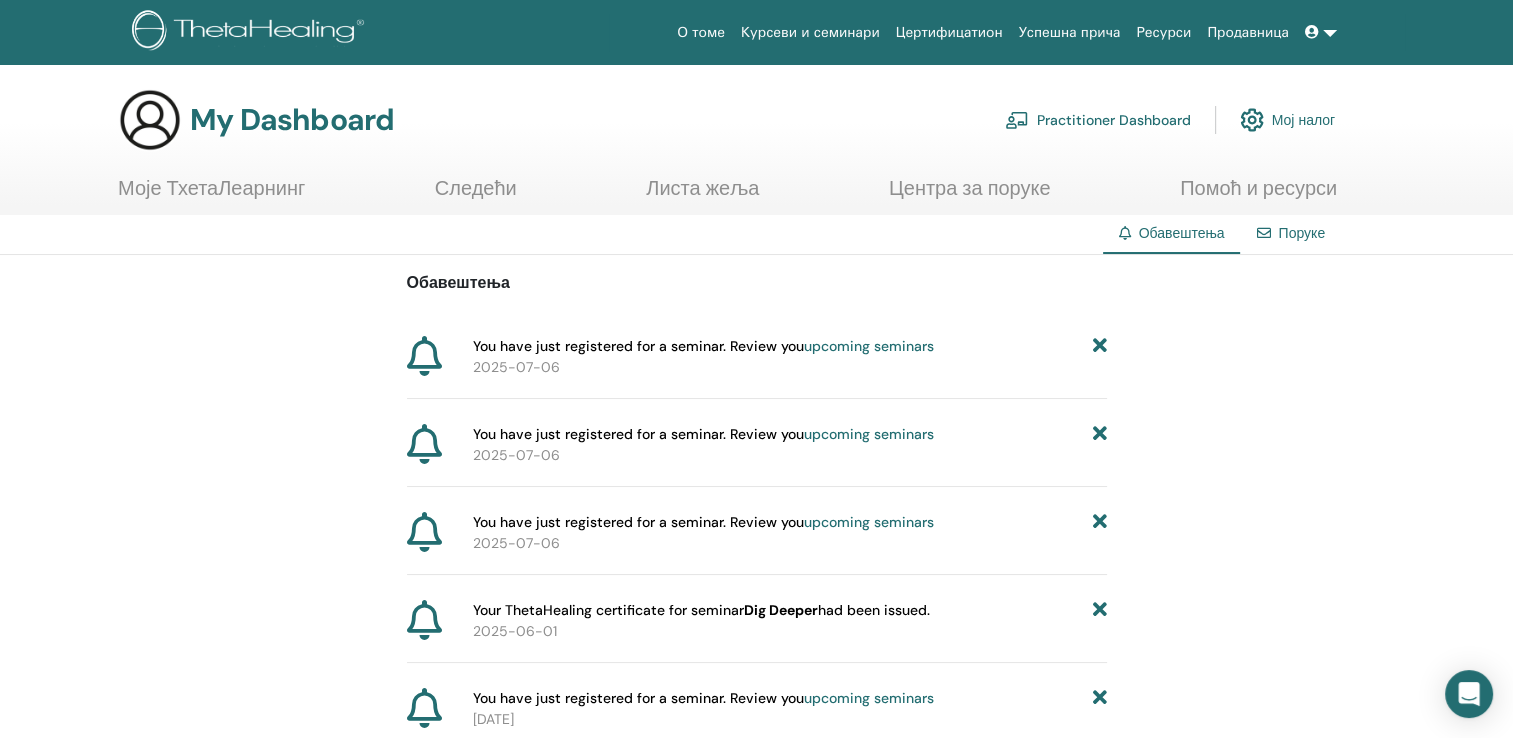 click on "Поруке" at bounding box center (1301, 233) 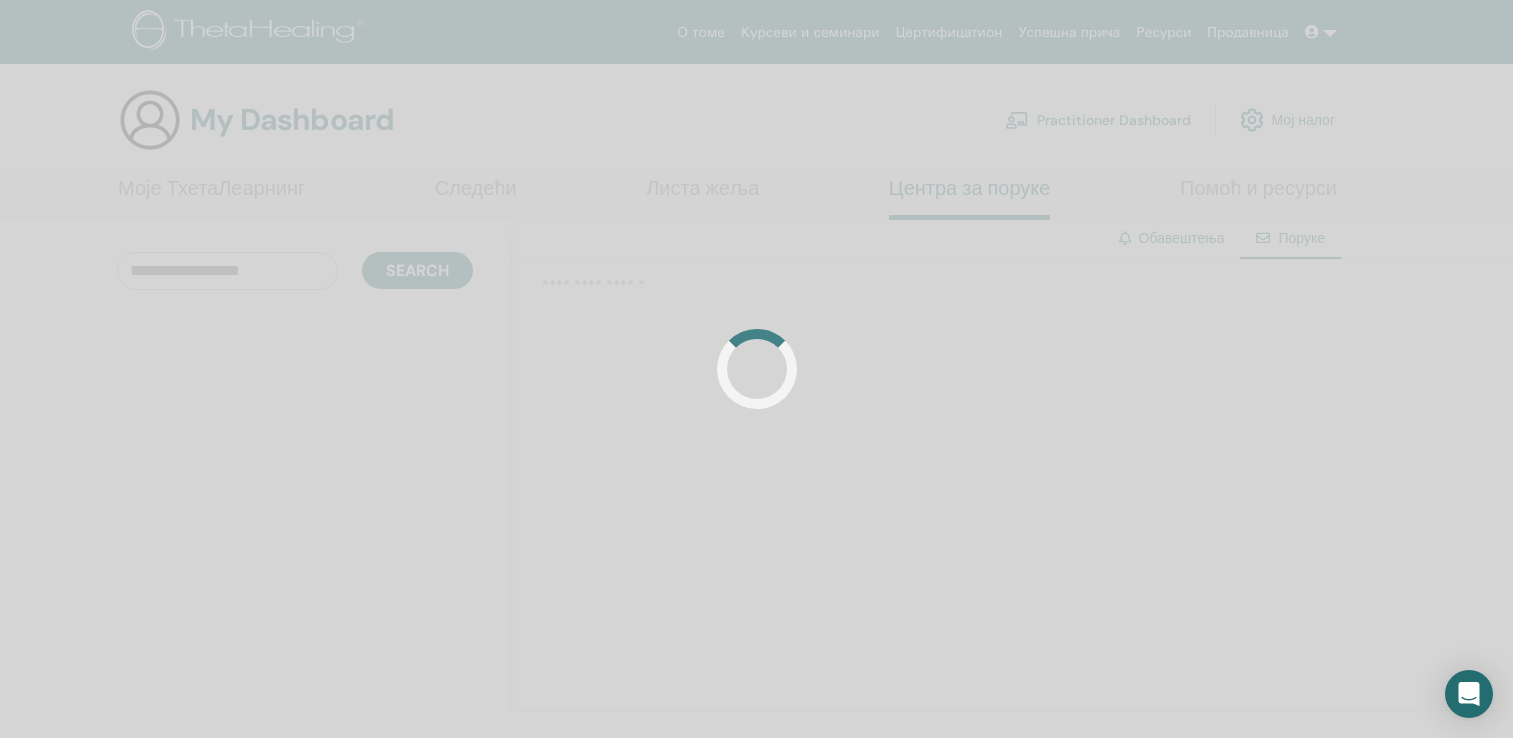 scroll, scrollTop: 0, scrollLeft: 0, axis: both 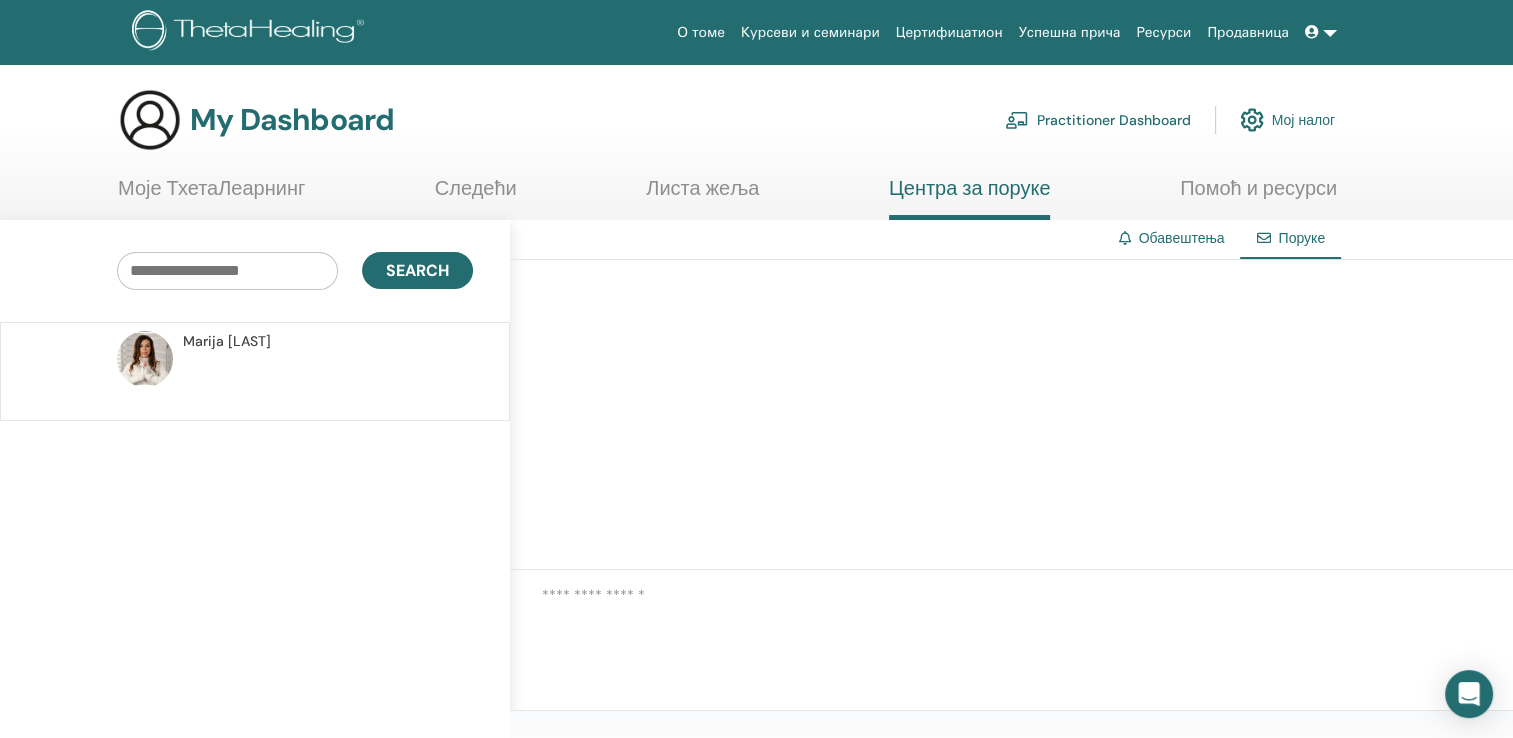 click on "Practitioner Dashboard" at bounding box center (1098, 120) 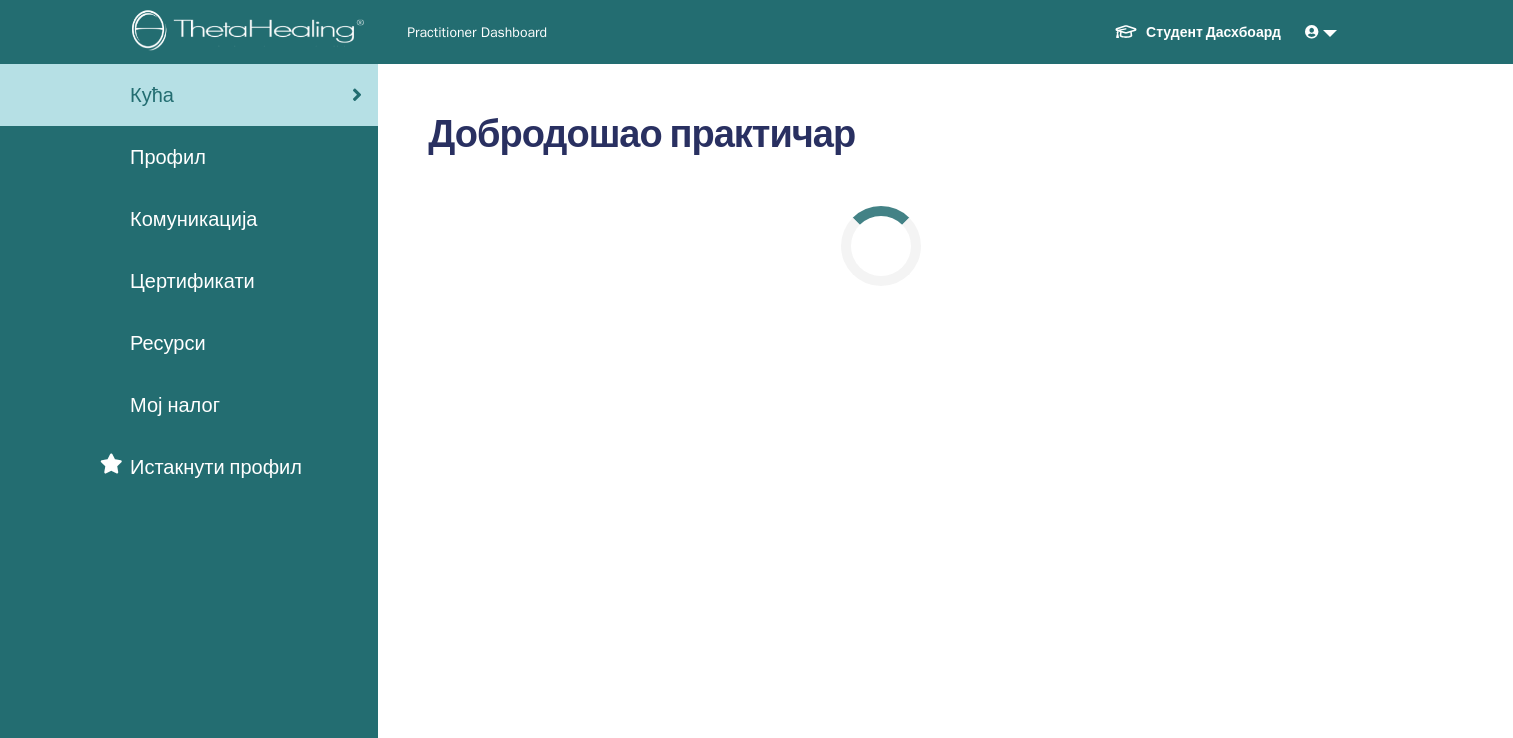 scroll, scrollTop: 0, scrollLeft: 0, axis: both 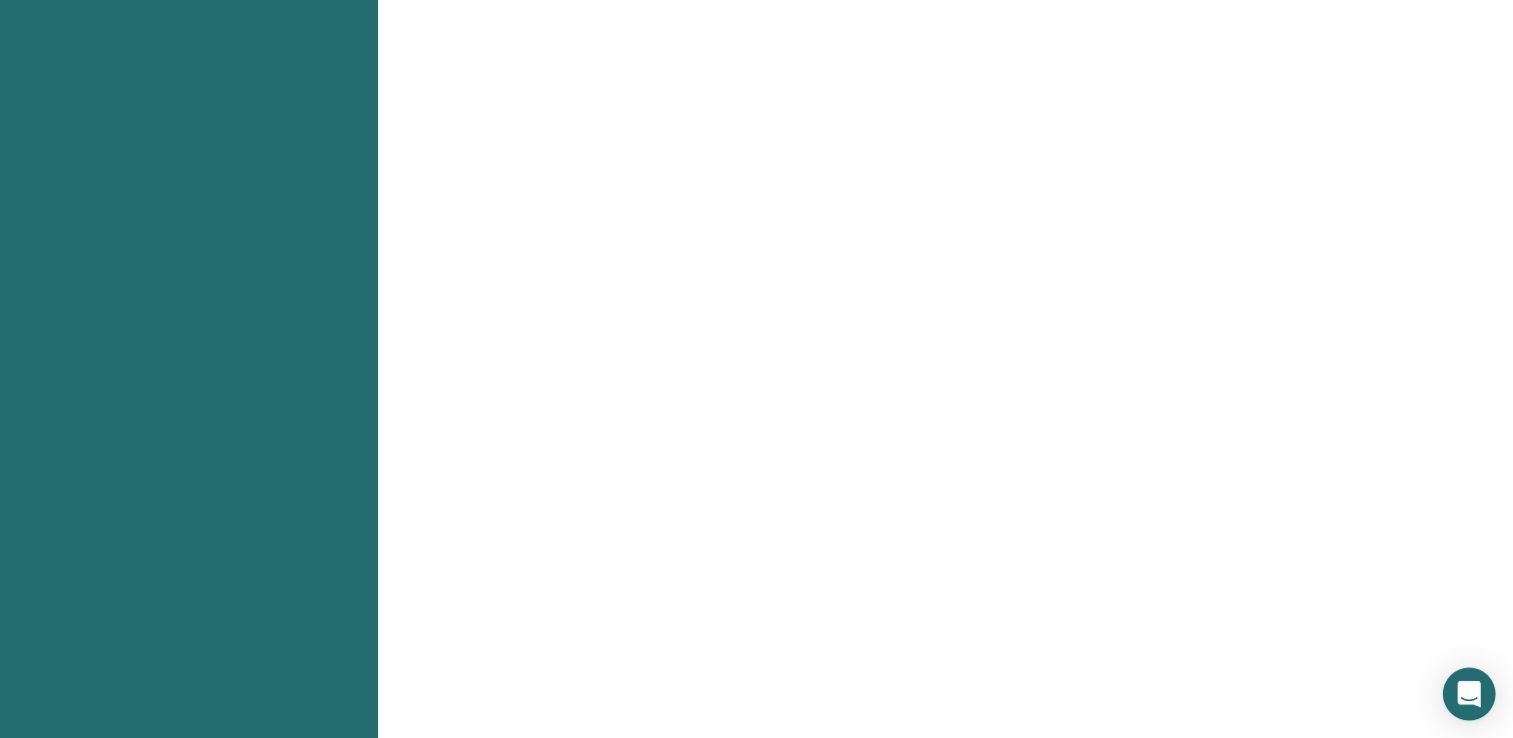 click 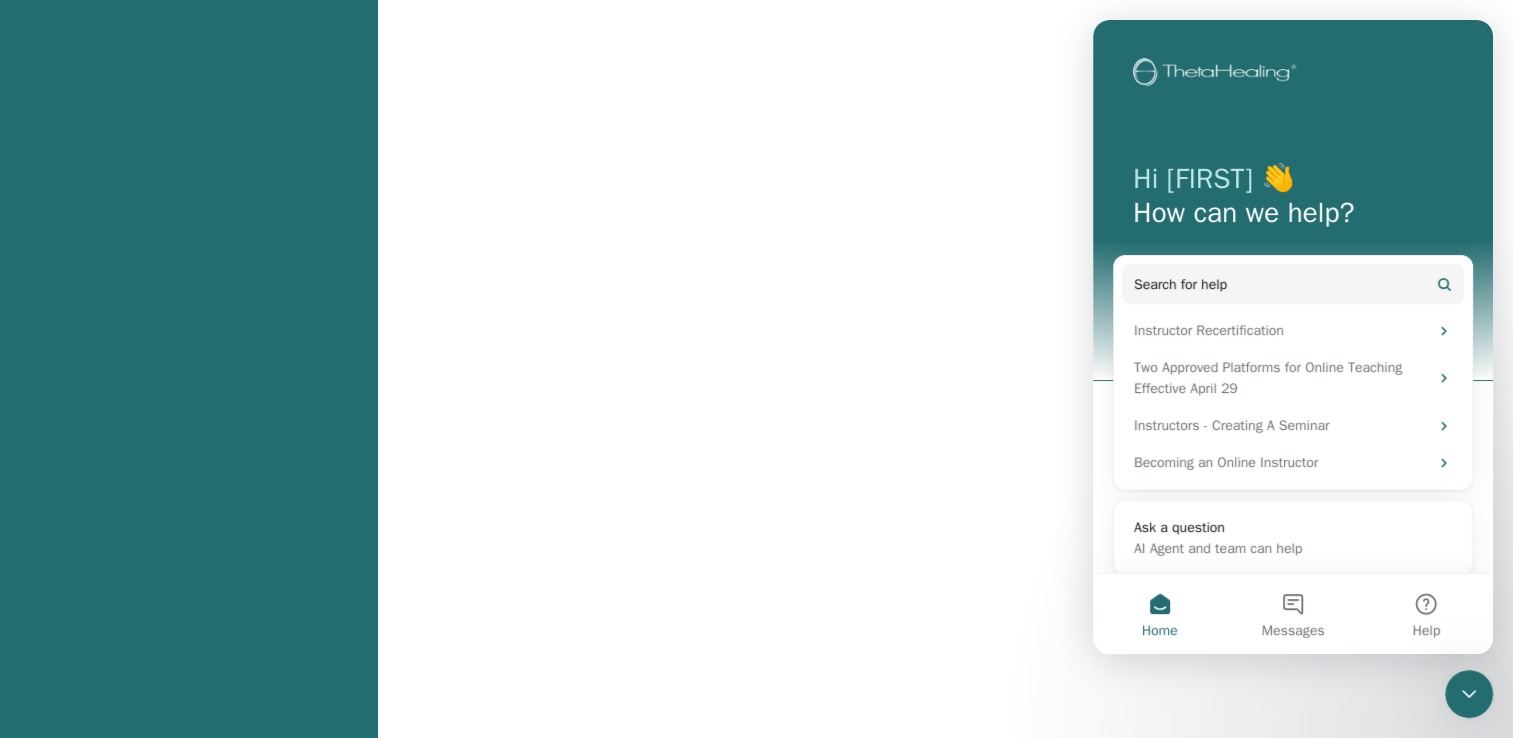 scroll, scrollTop: 0, scrollLeft: 0, axis: both 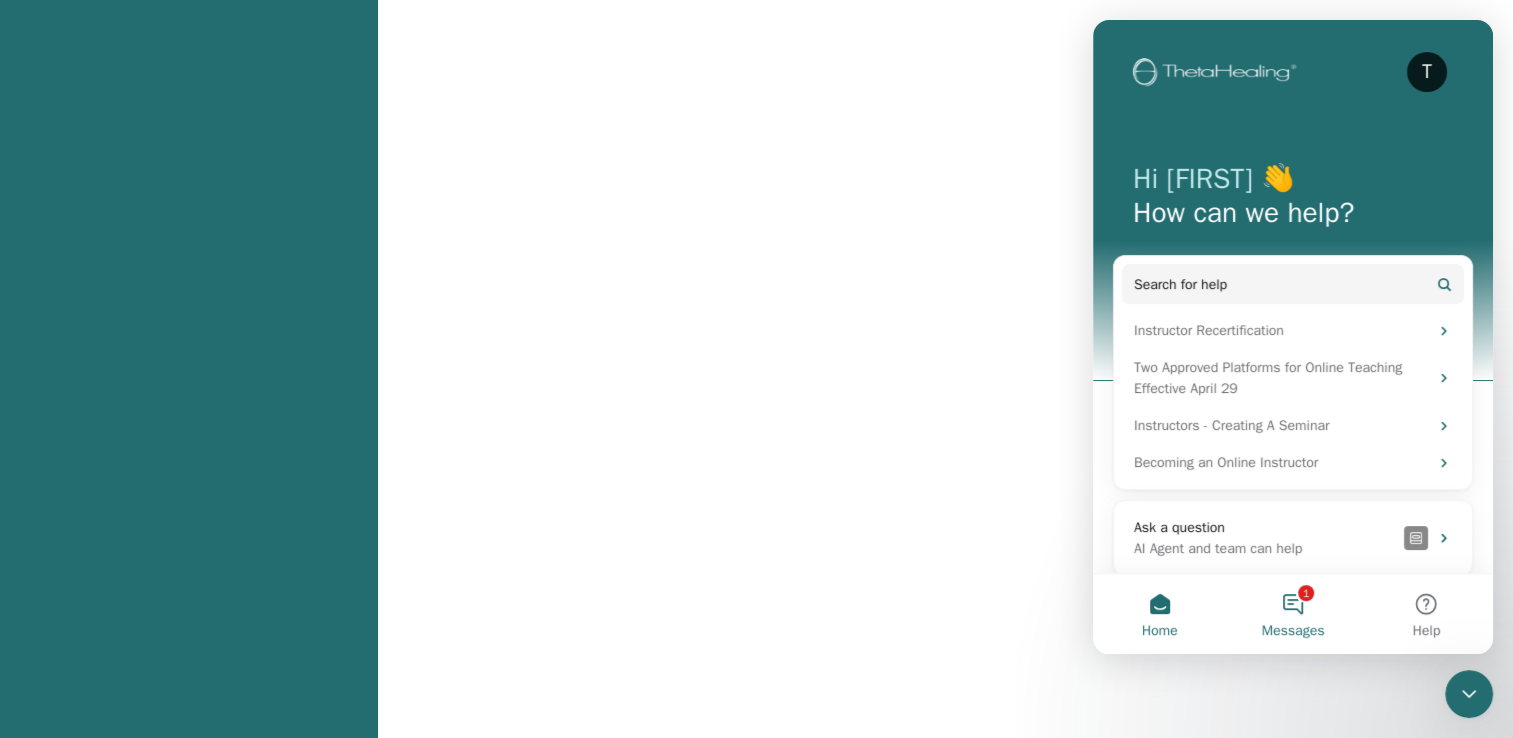 click on "1 Messages" at bounding box center [1292, 614] 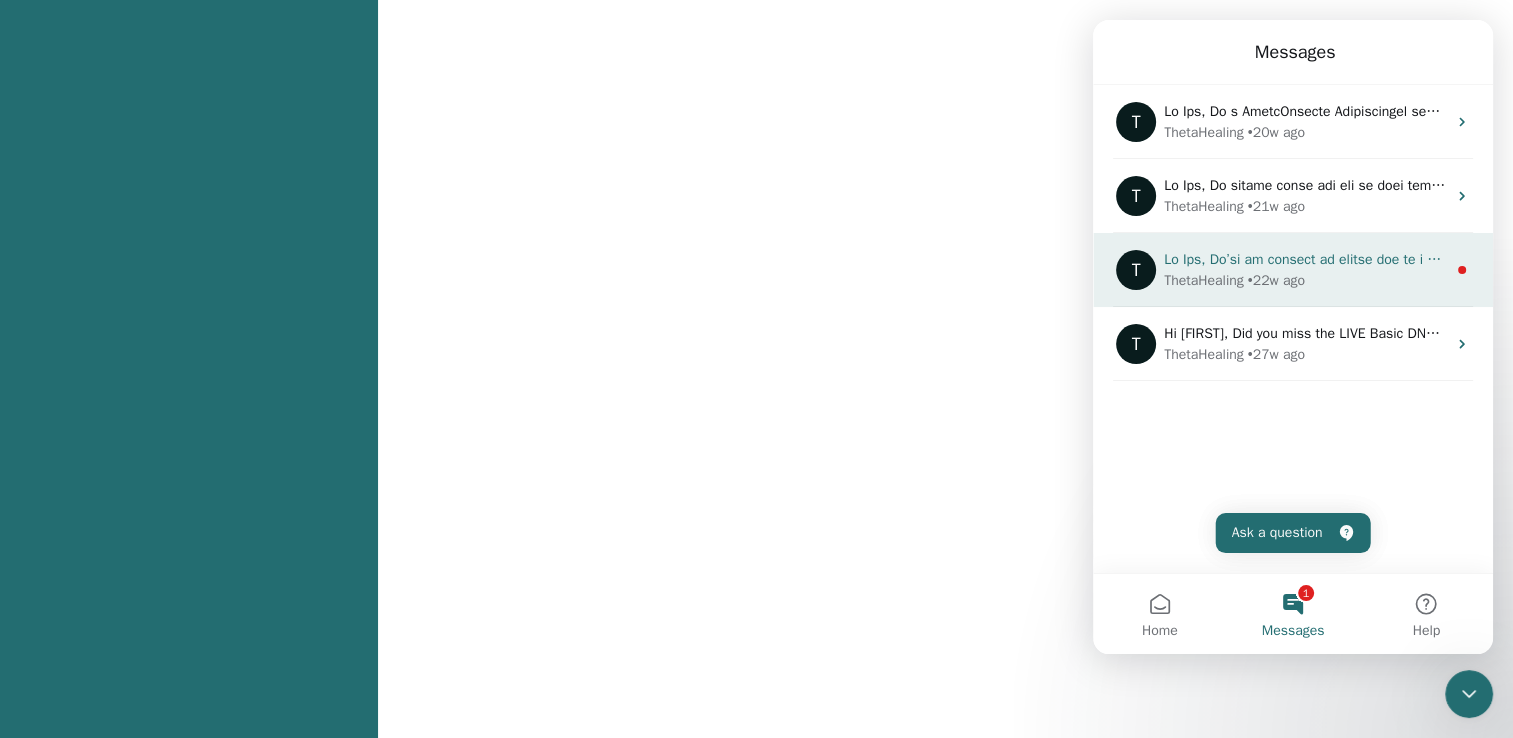 click at bounding box center (5876, 259) 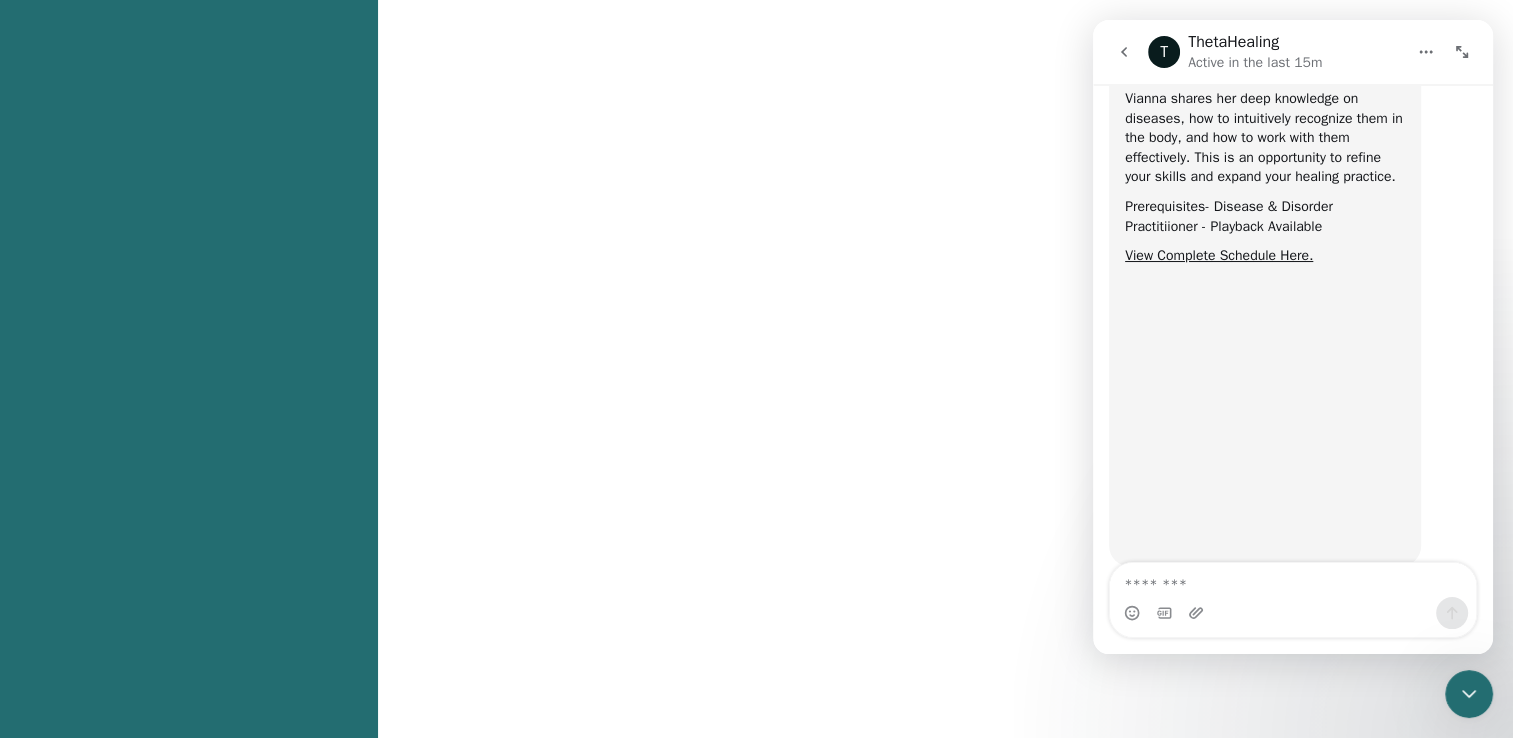 scroll, scrollTop: 1285, scrollLeft: 0, axis: vertical 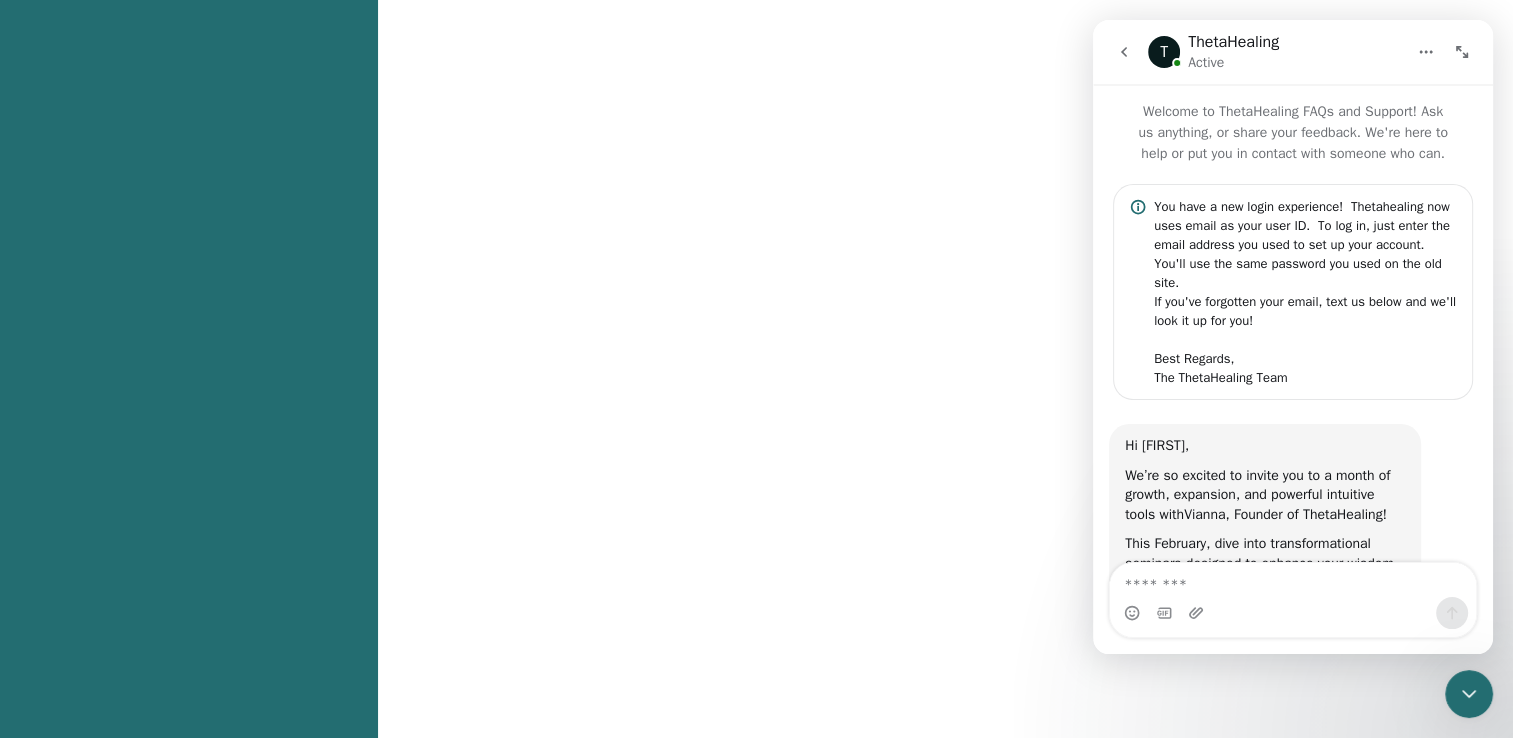 click 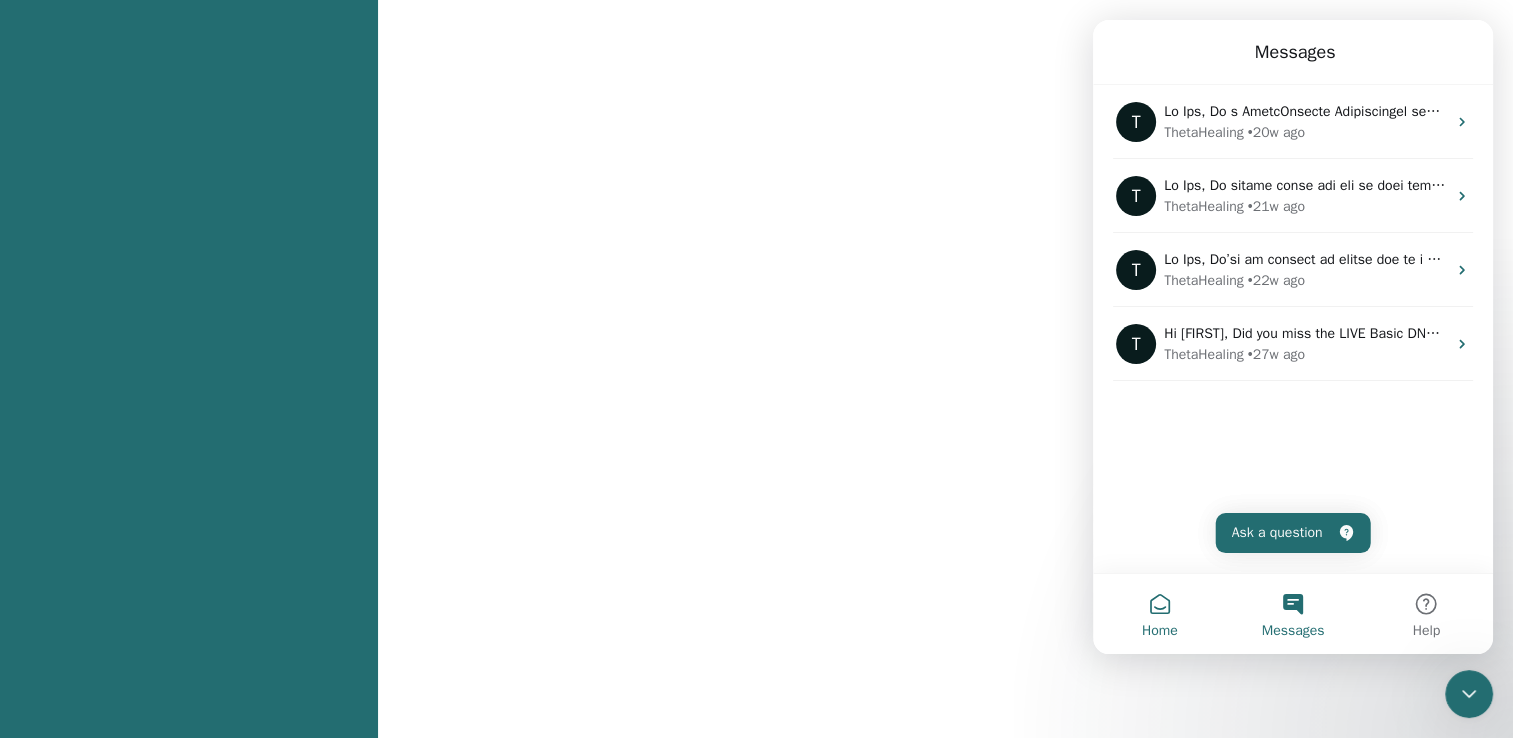 click on "Home" at bounding box center (1159, 614) 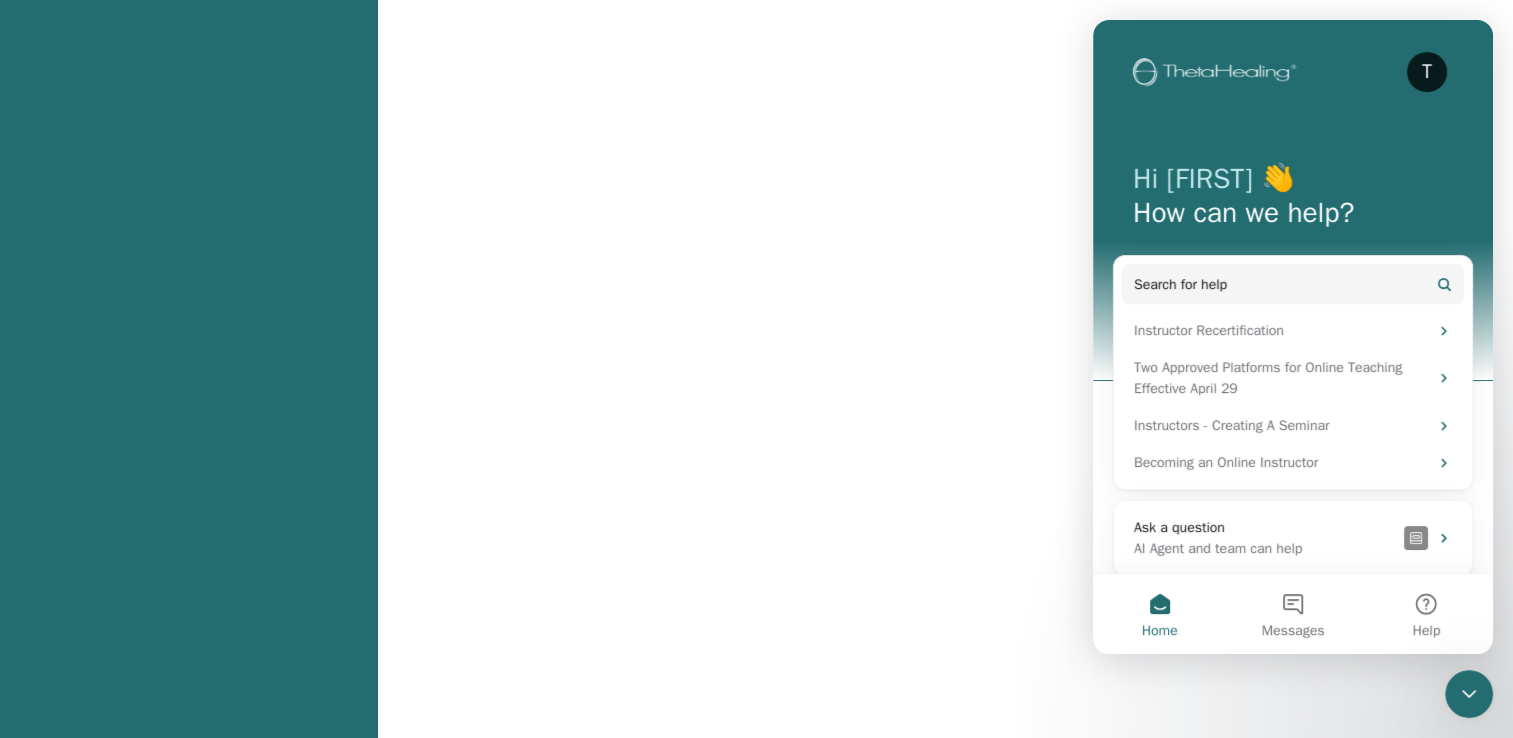 click at bounding box center [1469, 694] 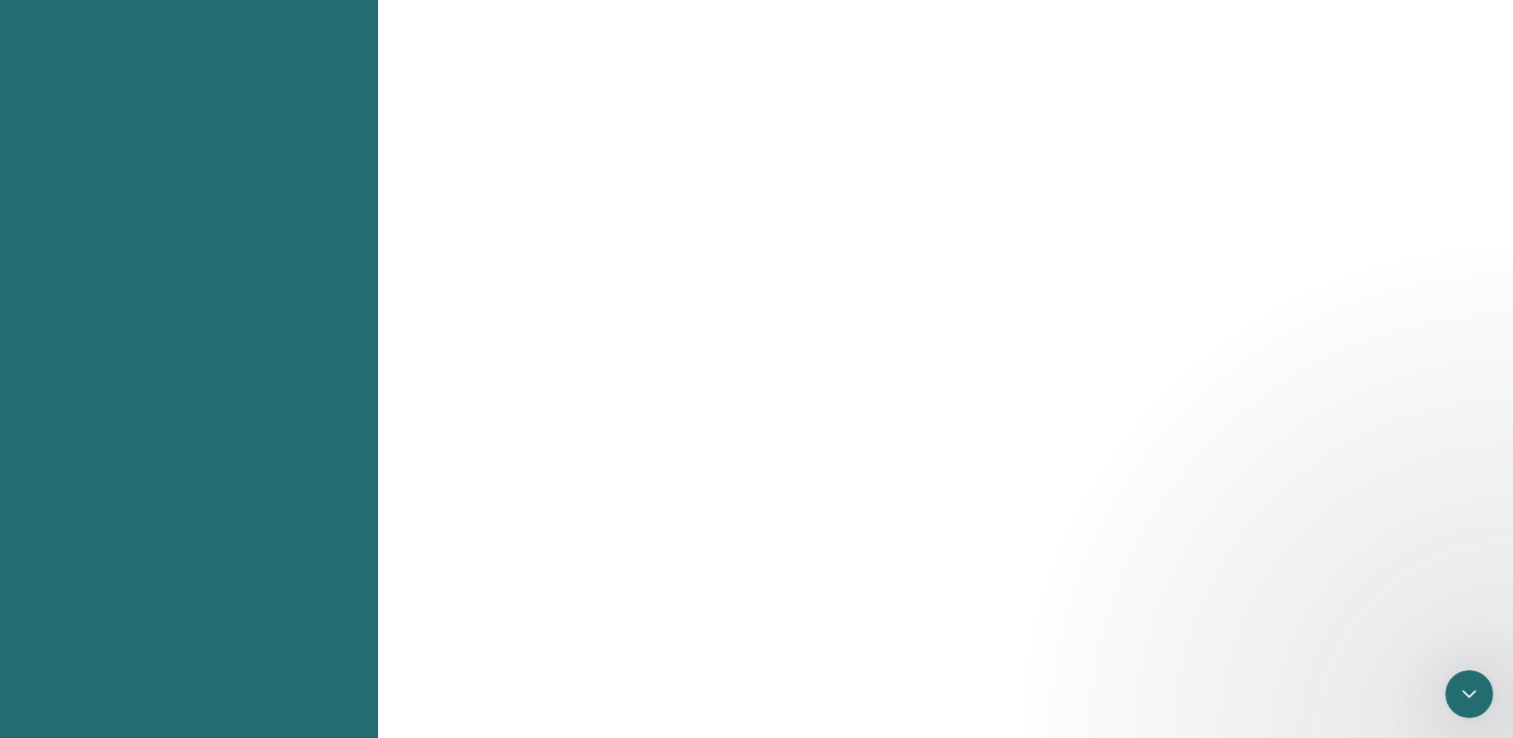 scroll, scrollTop: 0, scrollLeft: 0, axis: both 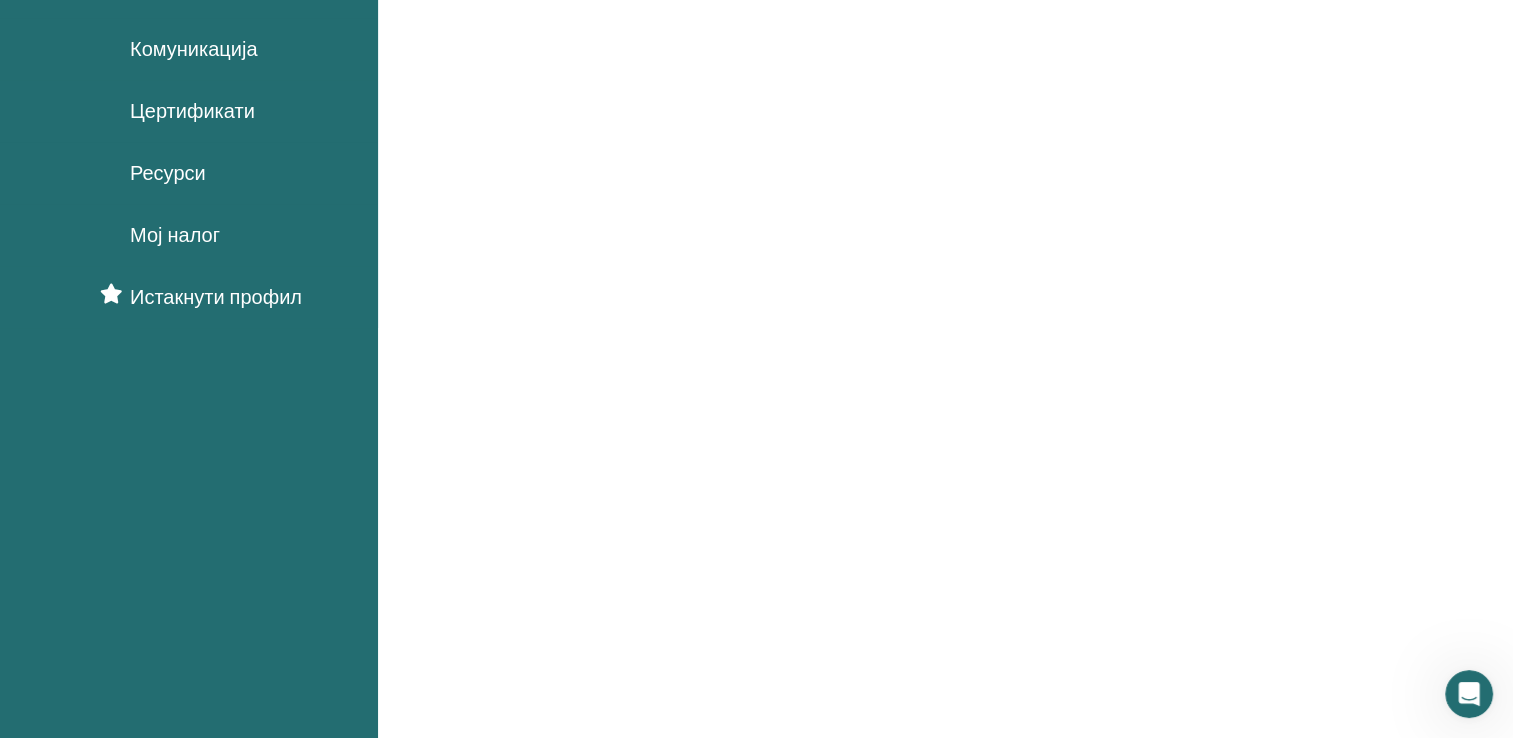 click on "Истакнути профил" at bounding box center [216, 297] 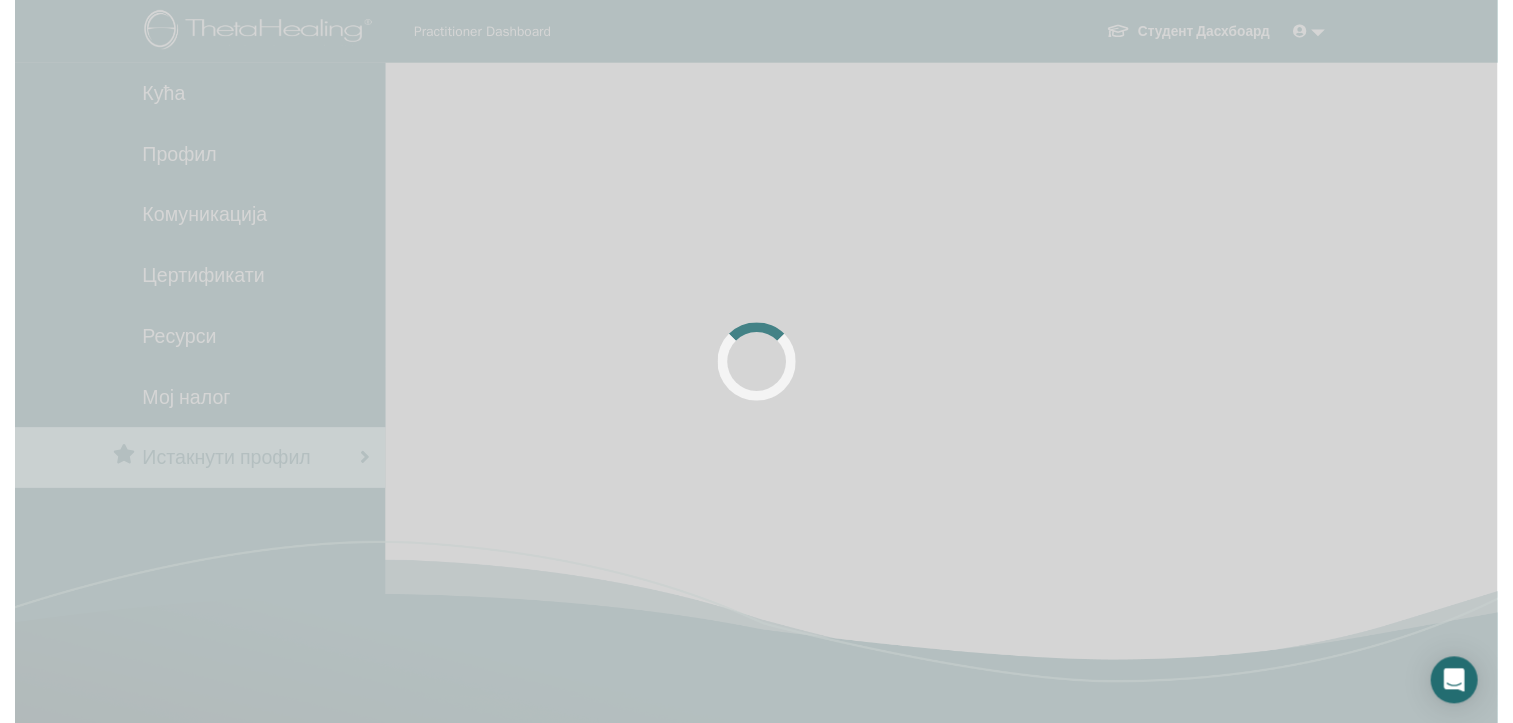 scroll, scrollTop: 0, scrollLeft: 0, axis: both 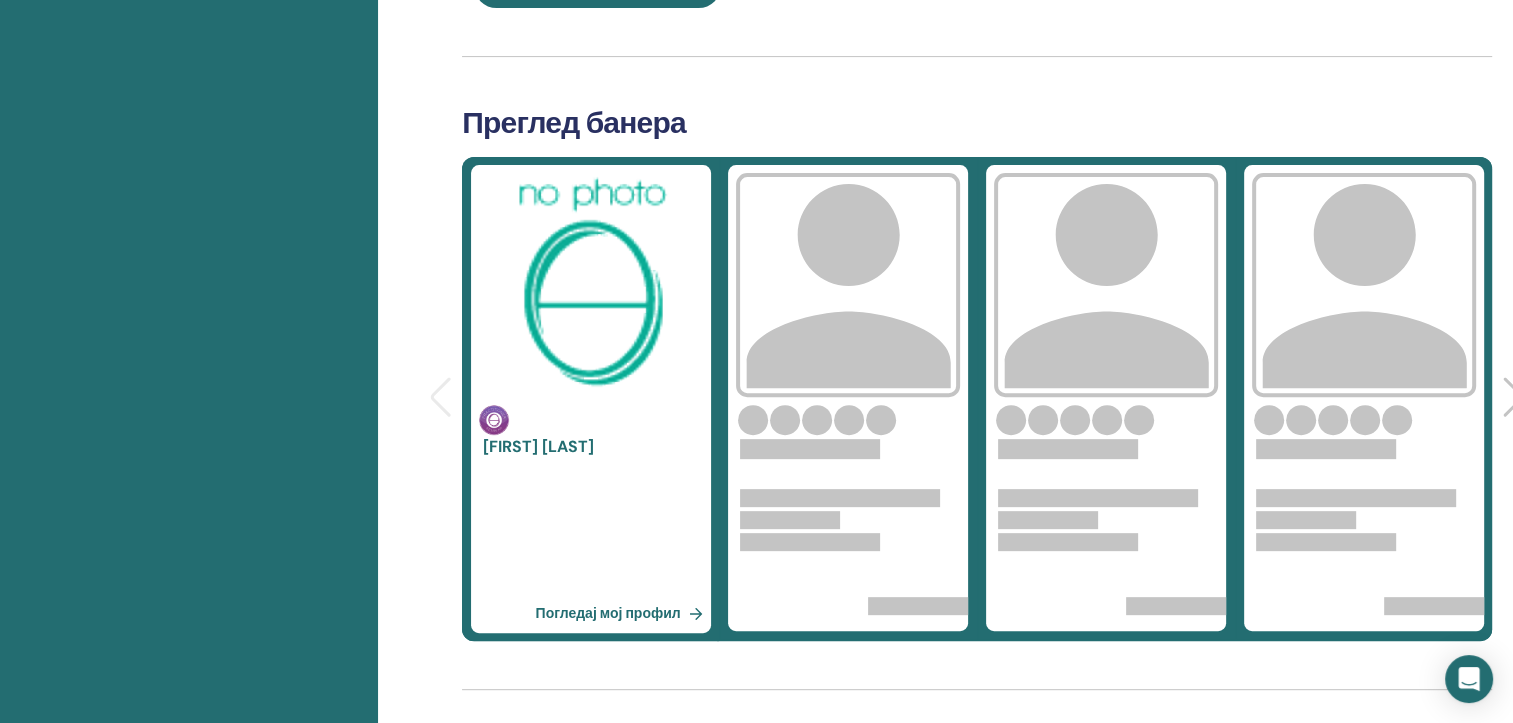 click on "Погледај мој профил" at bounding box center (623, 613) 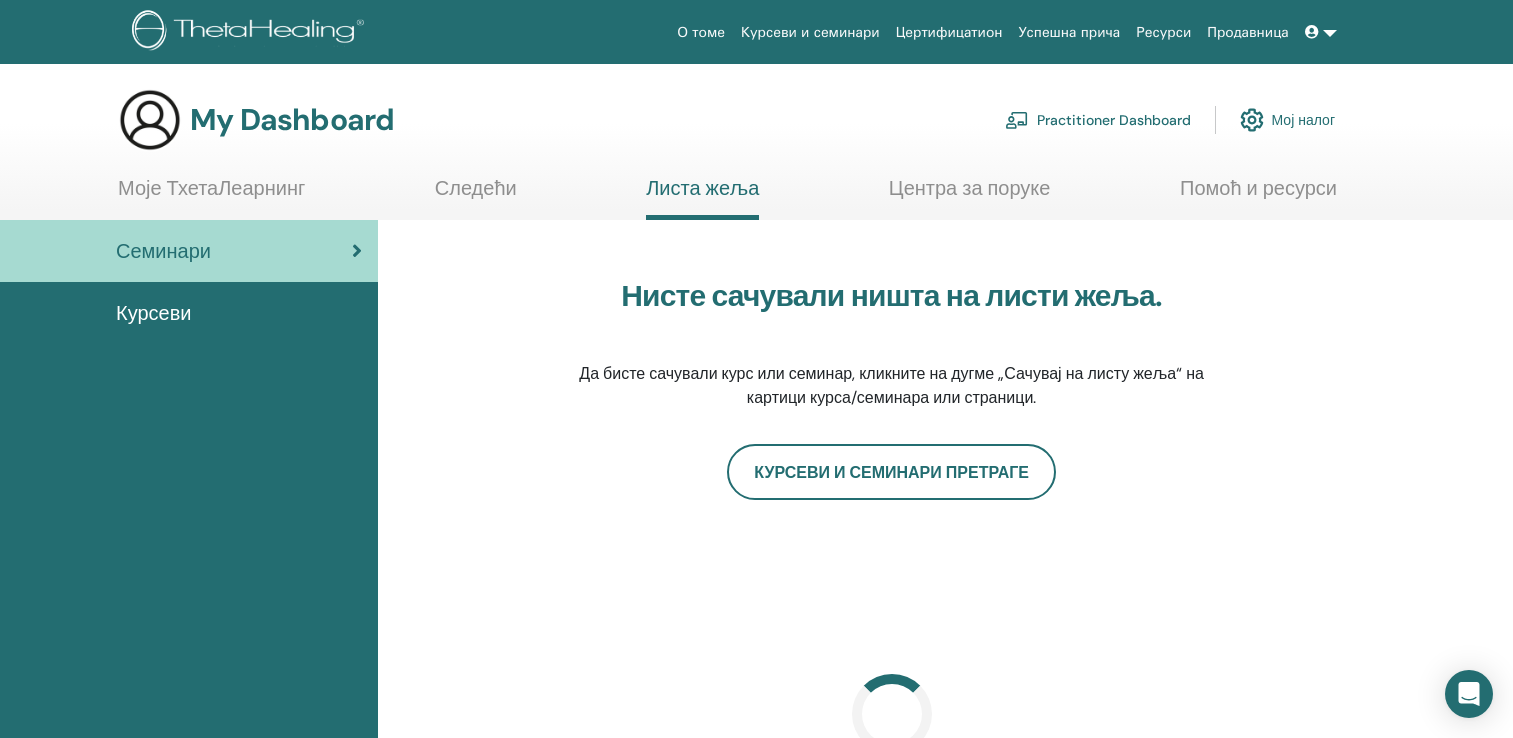 scroll, scrollTop: 0, scrollLeft: 0, axis: both 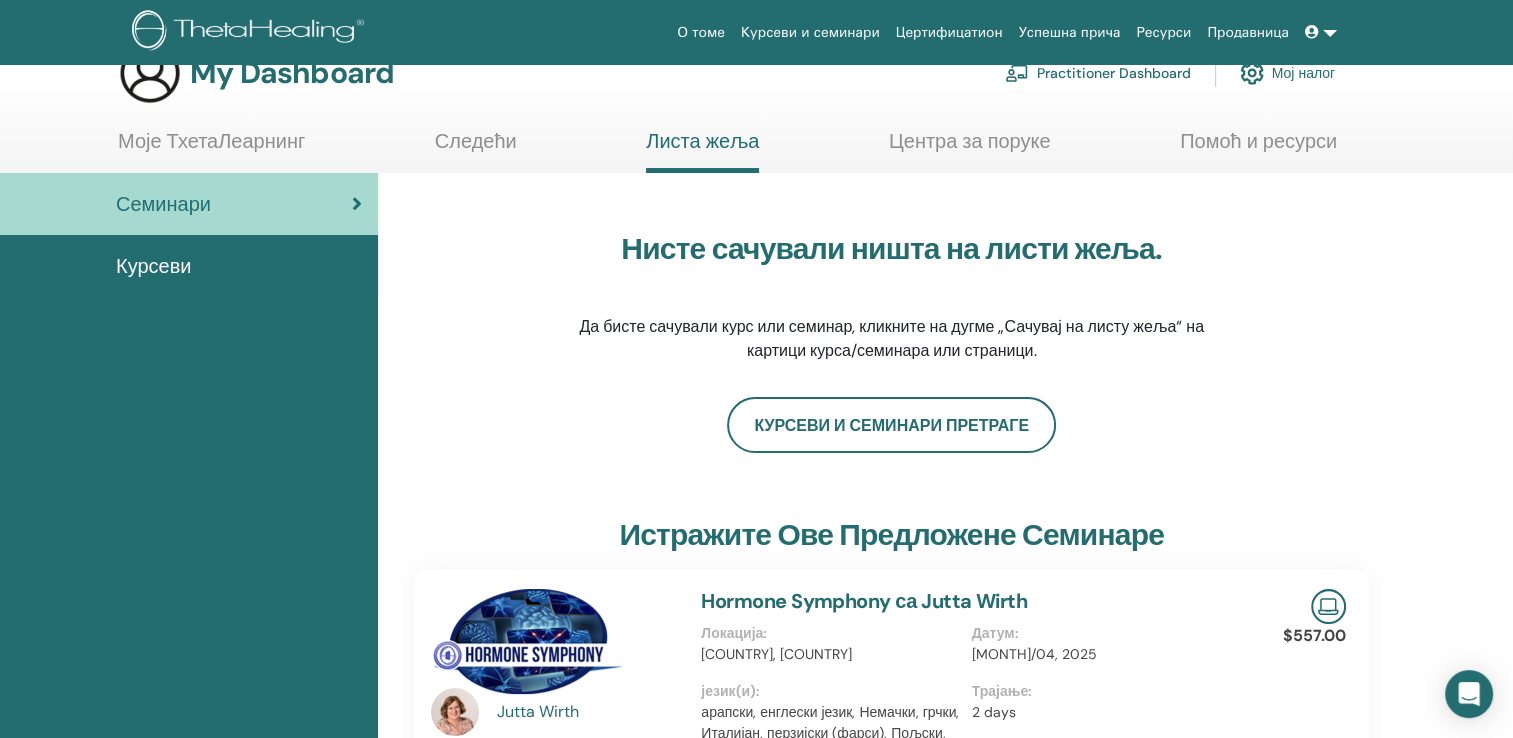 click on "Мој налог" at bounding box center [1287, 73] 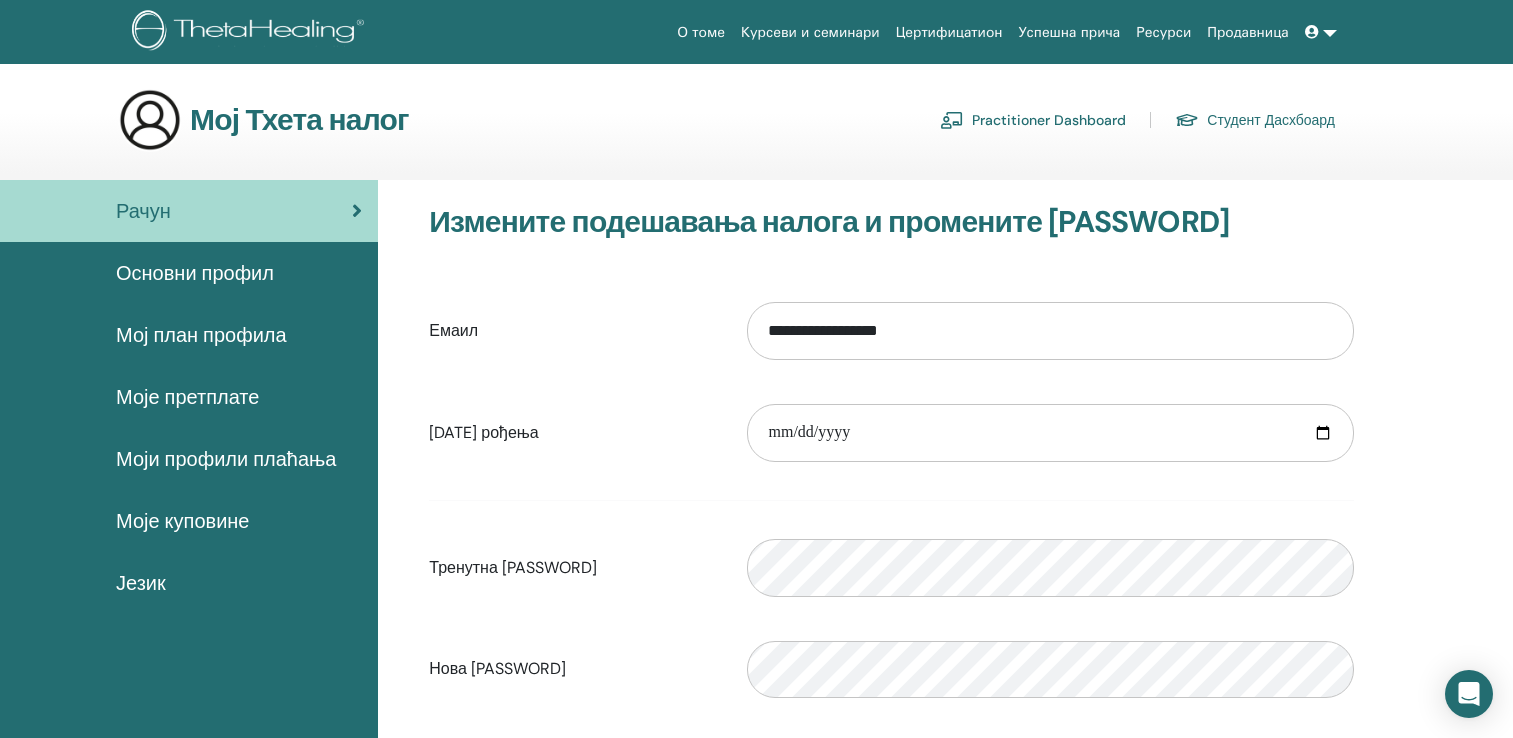 scroll, scrollTop: 0, scrollLeft: 0, axis: both 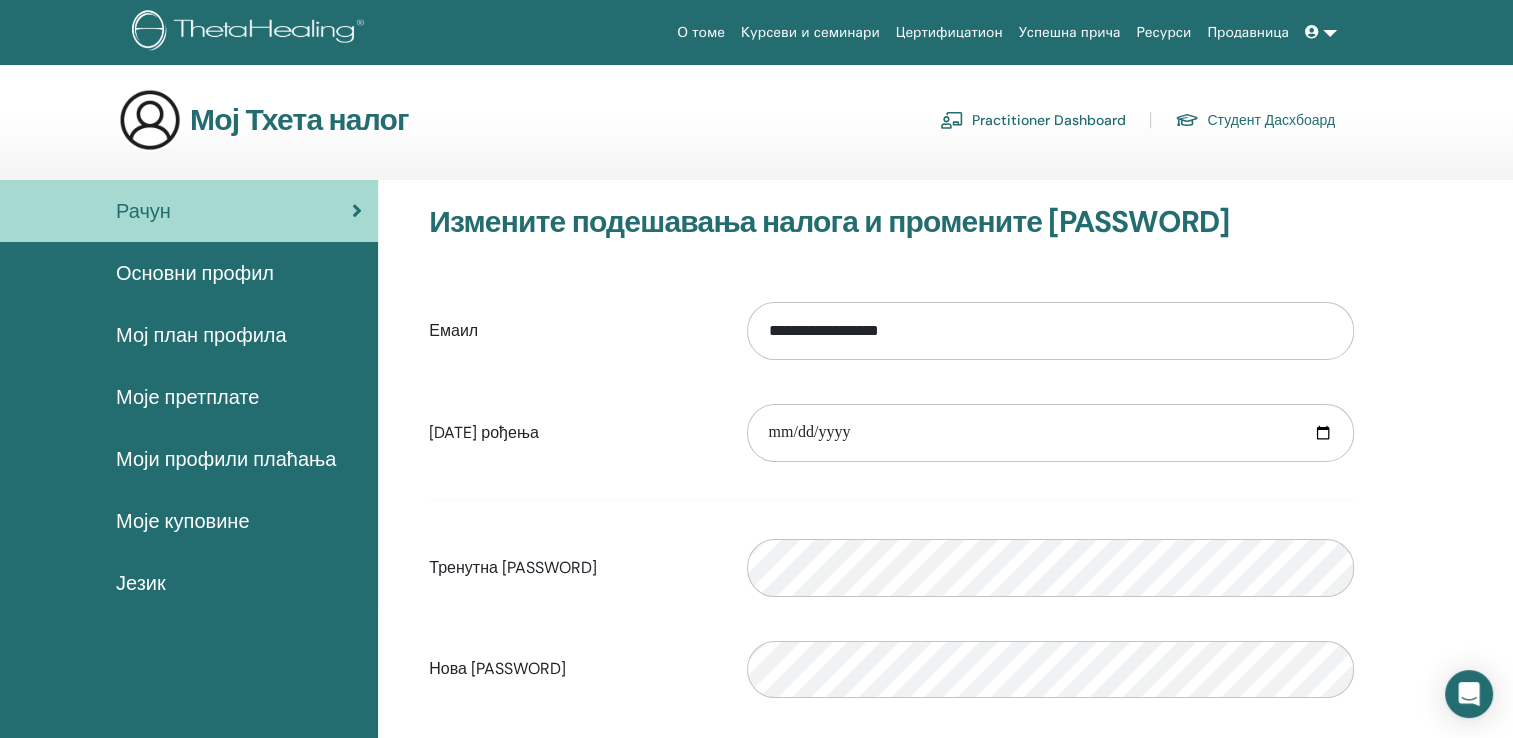 click at bounding box center (150, 120) 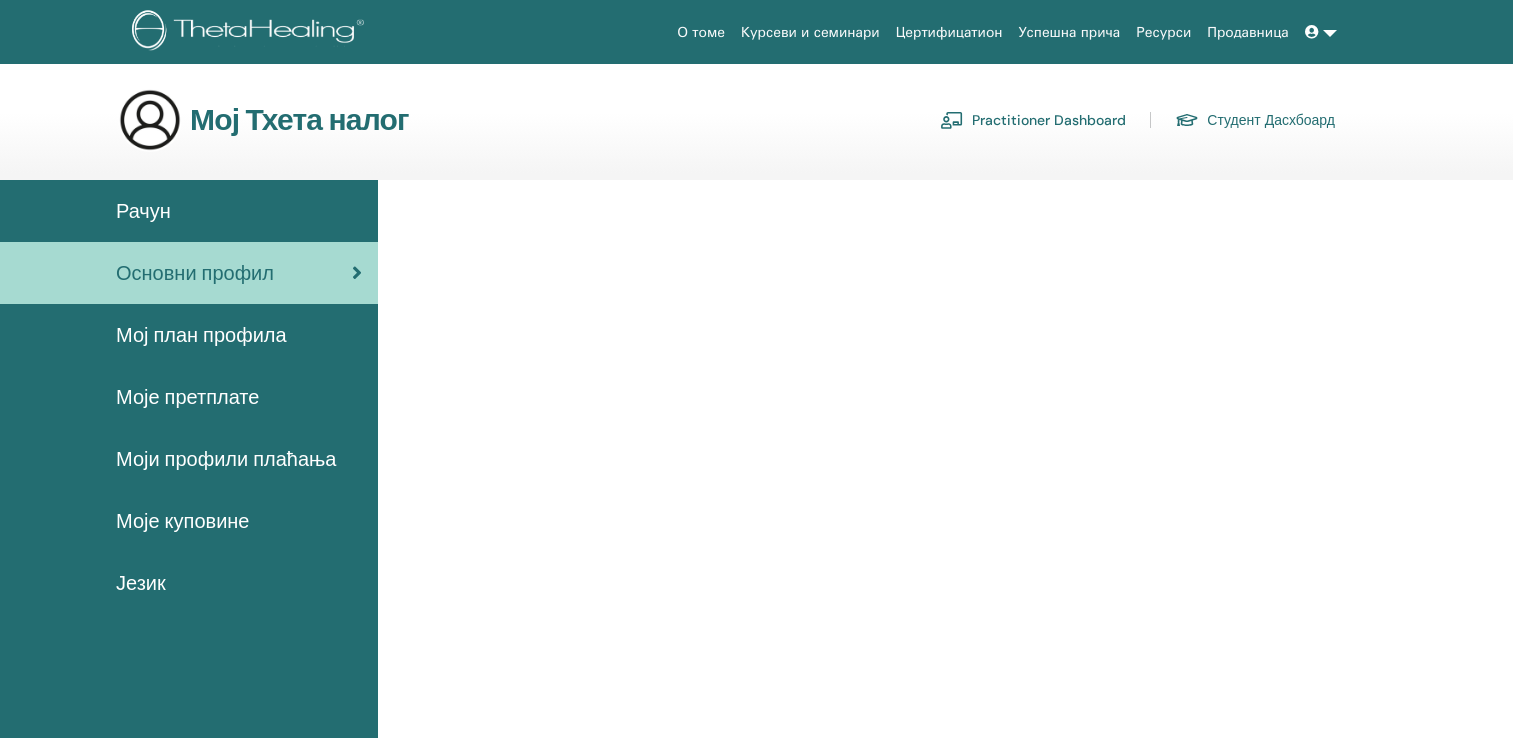 scroll, scrollTop: 0, scrollLeft: 0, axis: both 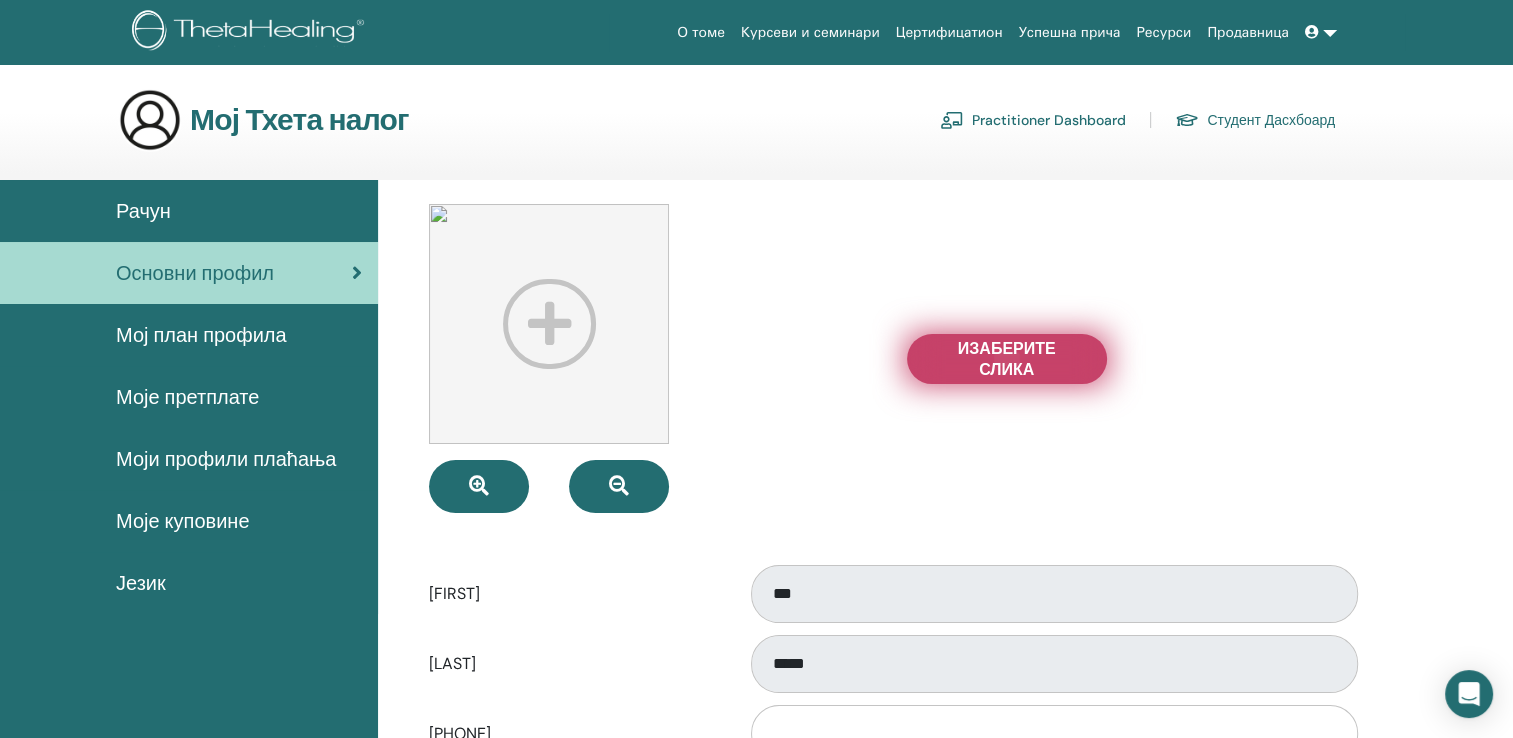 click on "Изаберите Слика" at bounding box center [1007, 359] 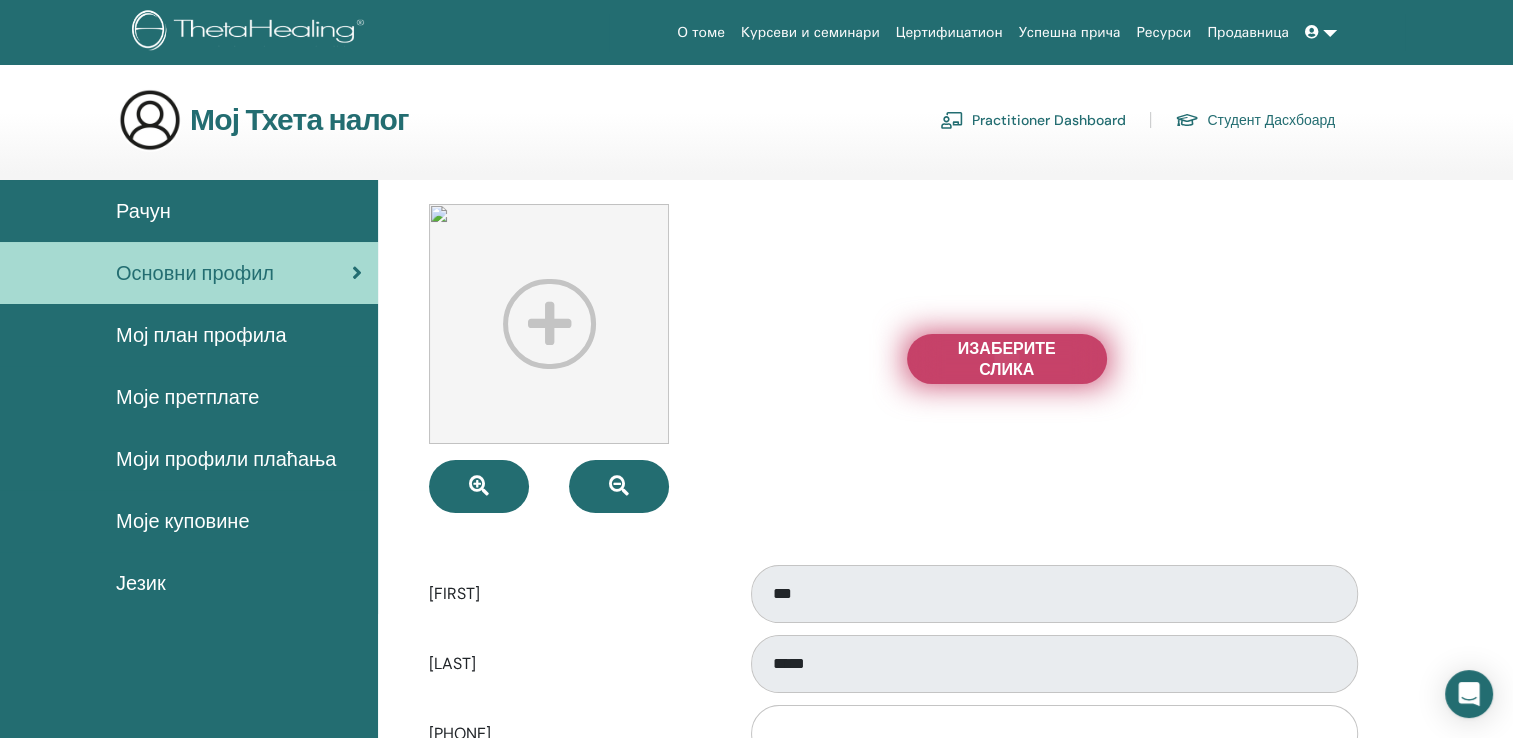 type on "**********" 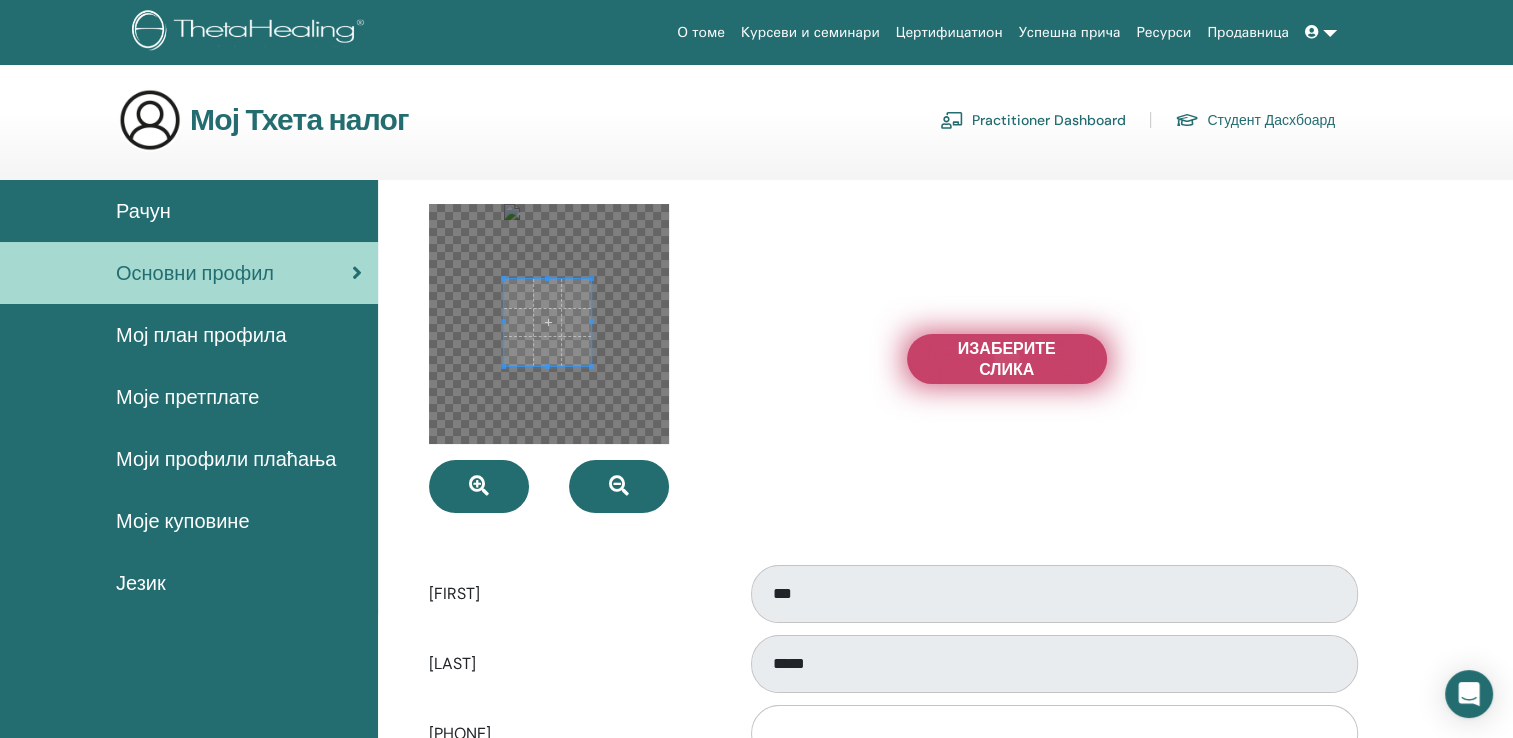 click at bounding box center (549, 324) 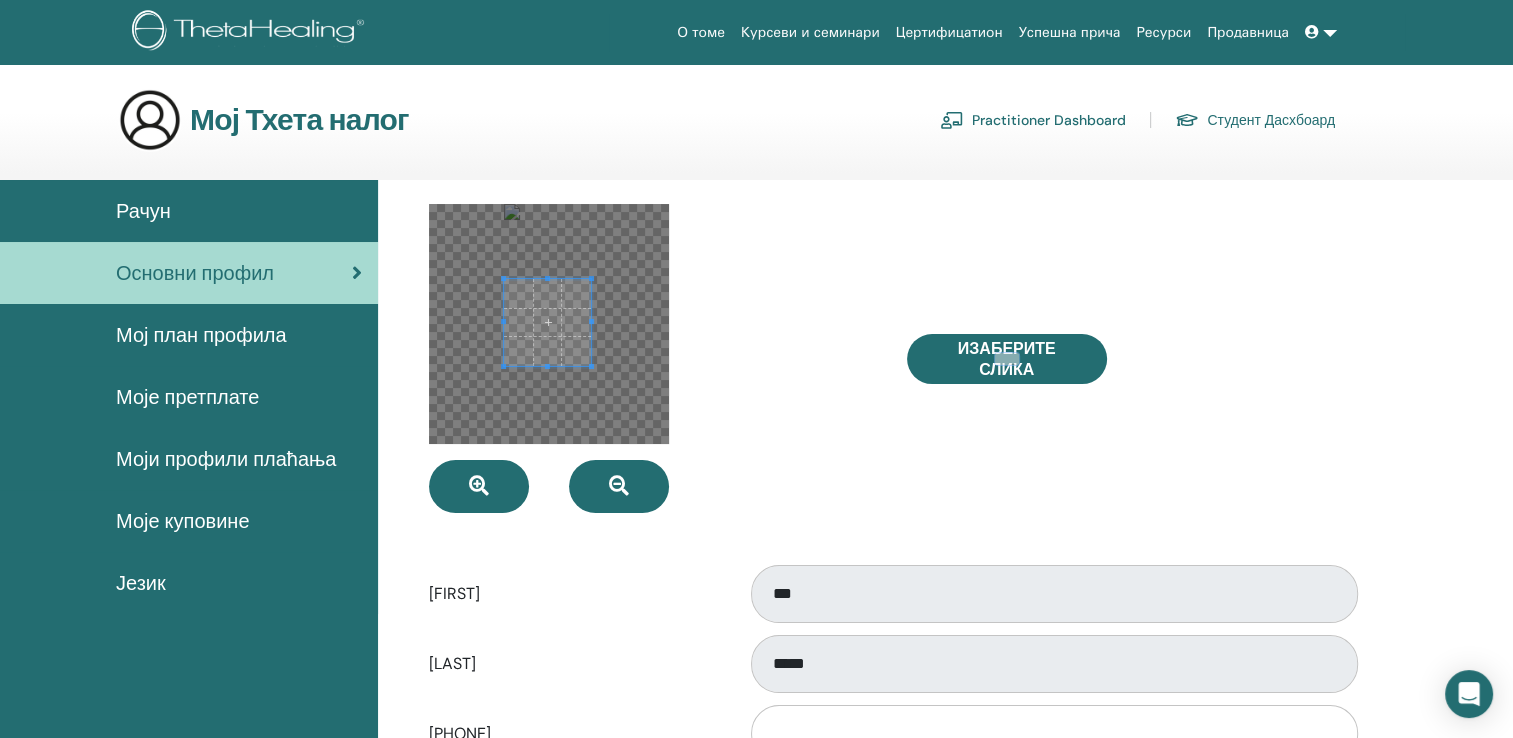 click at bounding box center [549, 324] 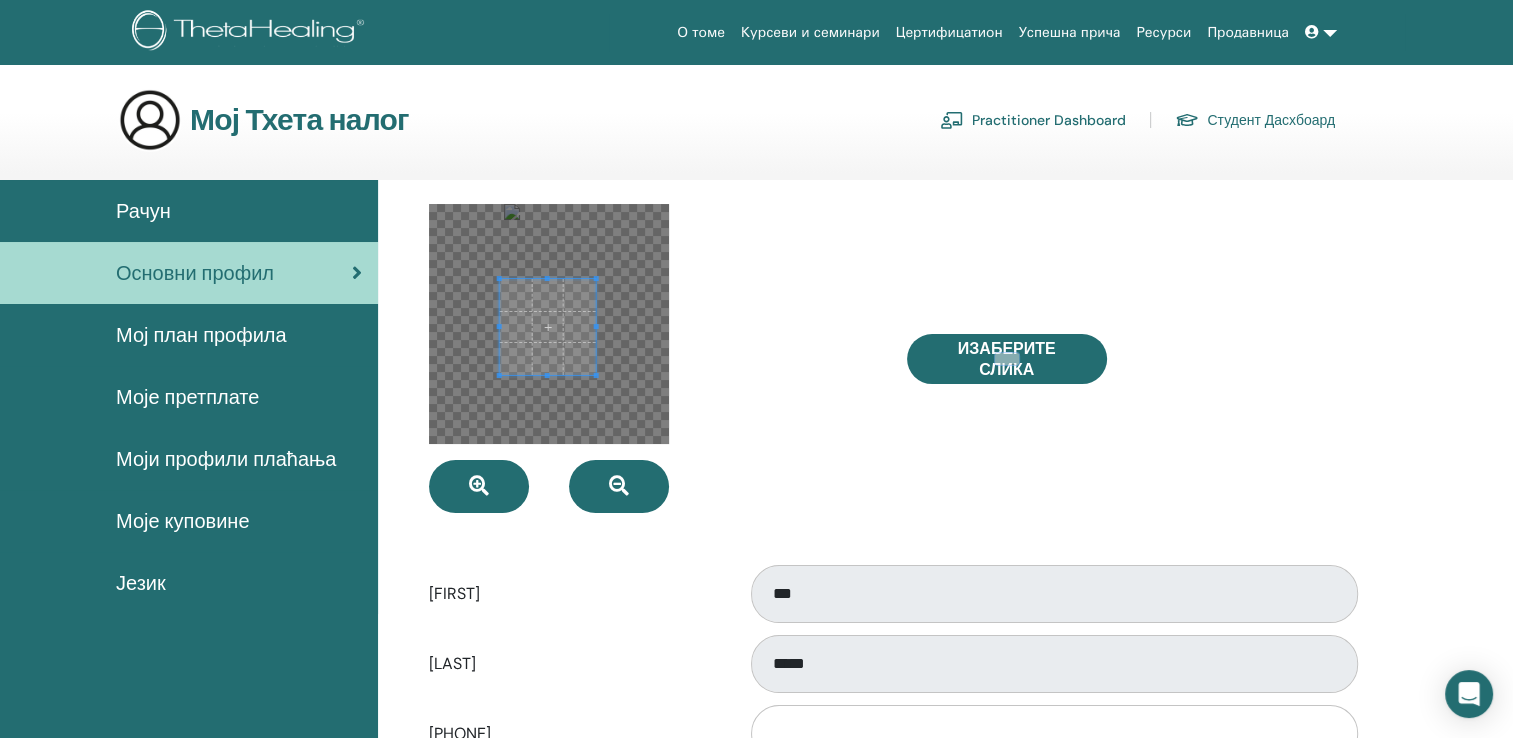 click at bounding box center (548, 375) 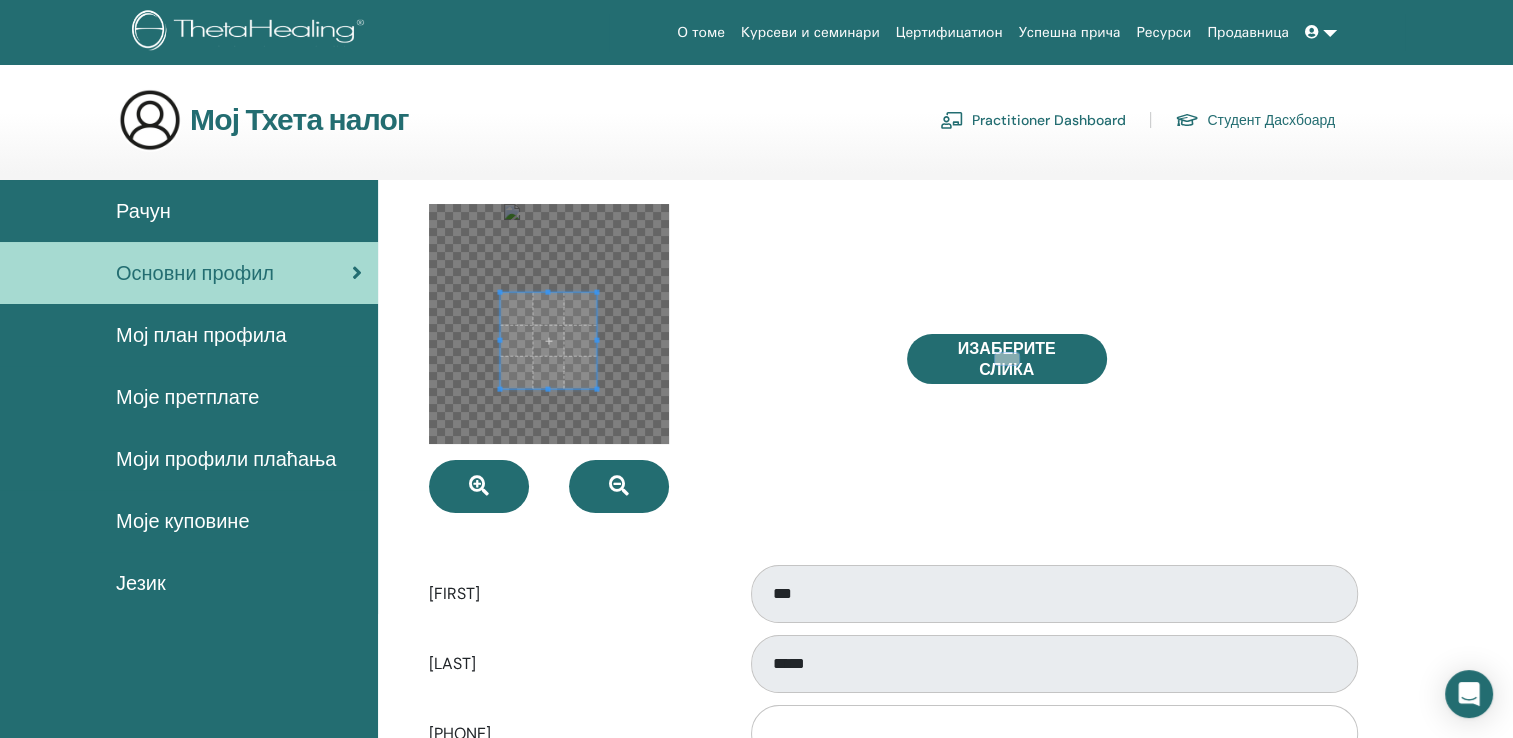 click at bounding box center (549, 341) 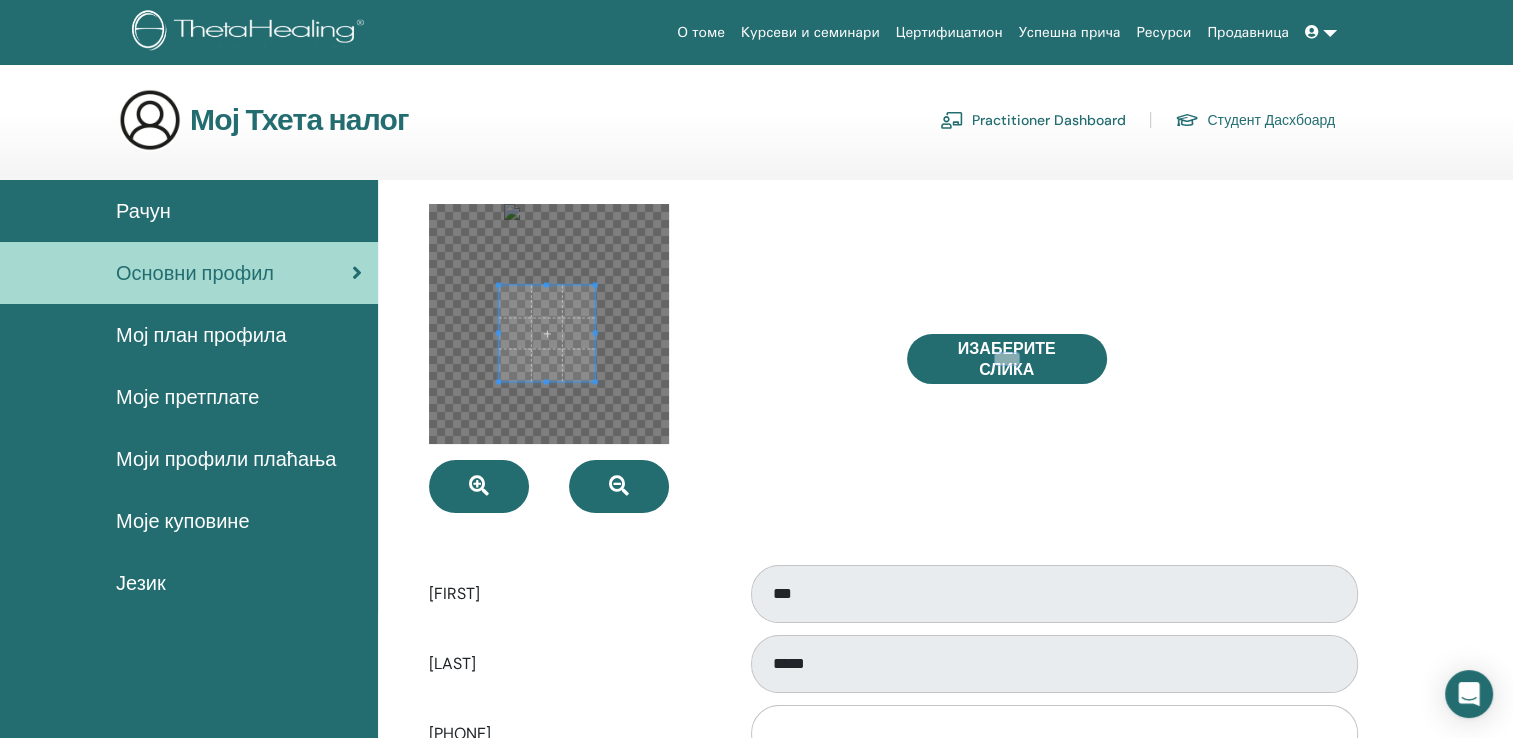 click at bounding box center (547, 333) 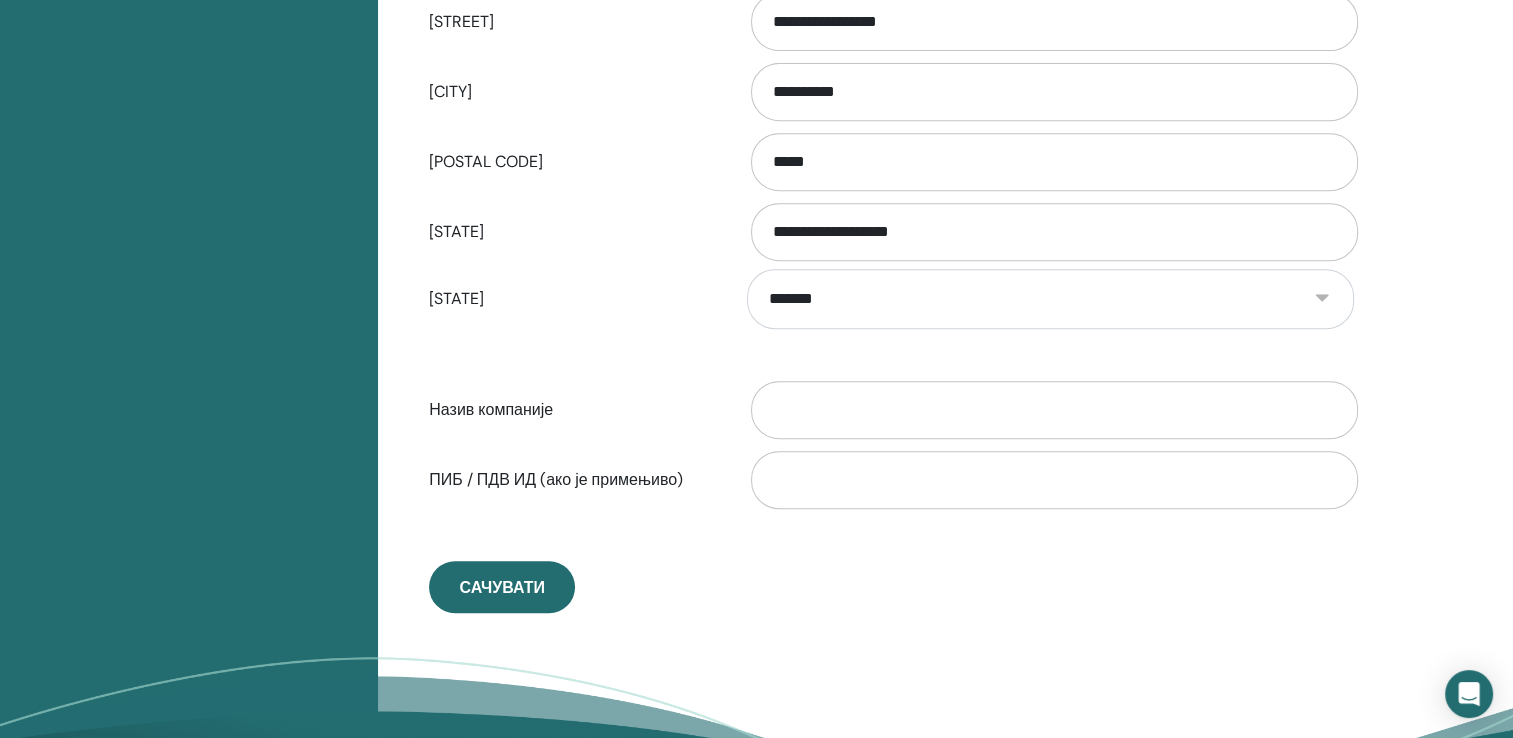 scroll, scrollTop: 841, scrollLeft: 0, axis: vertical 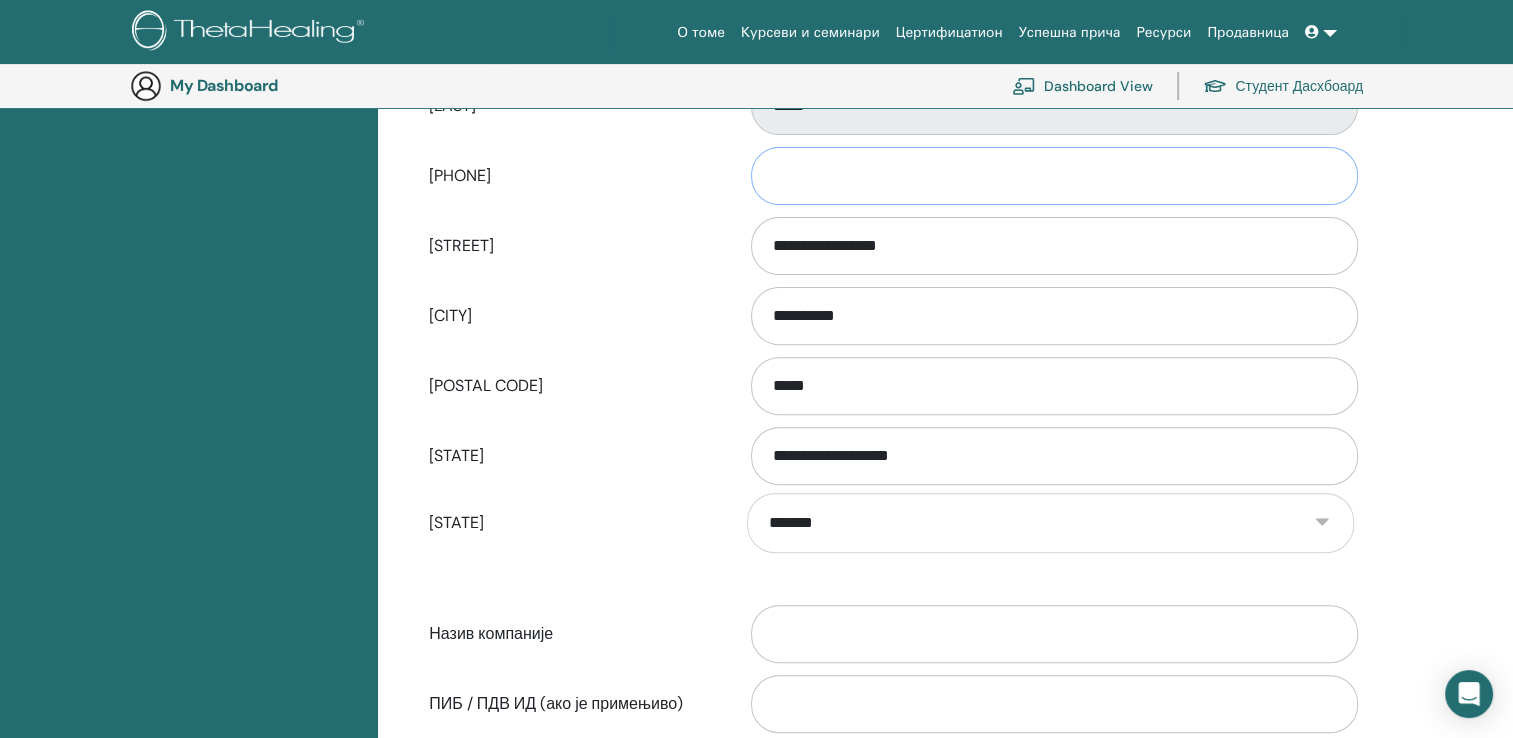 click on "Број телефона" at bounding box center [1054, 176] 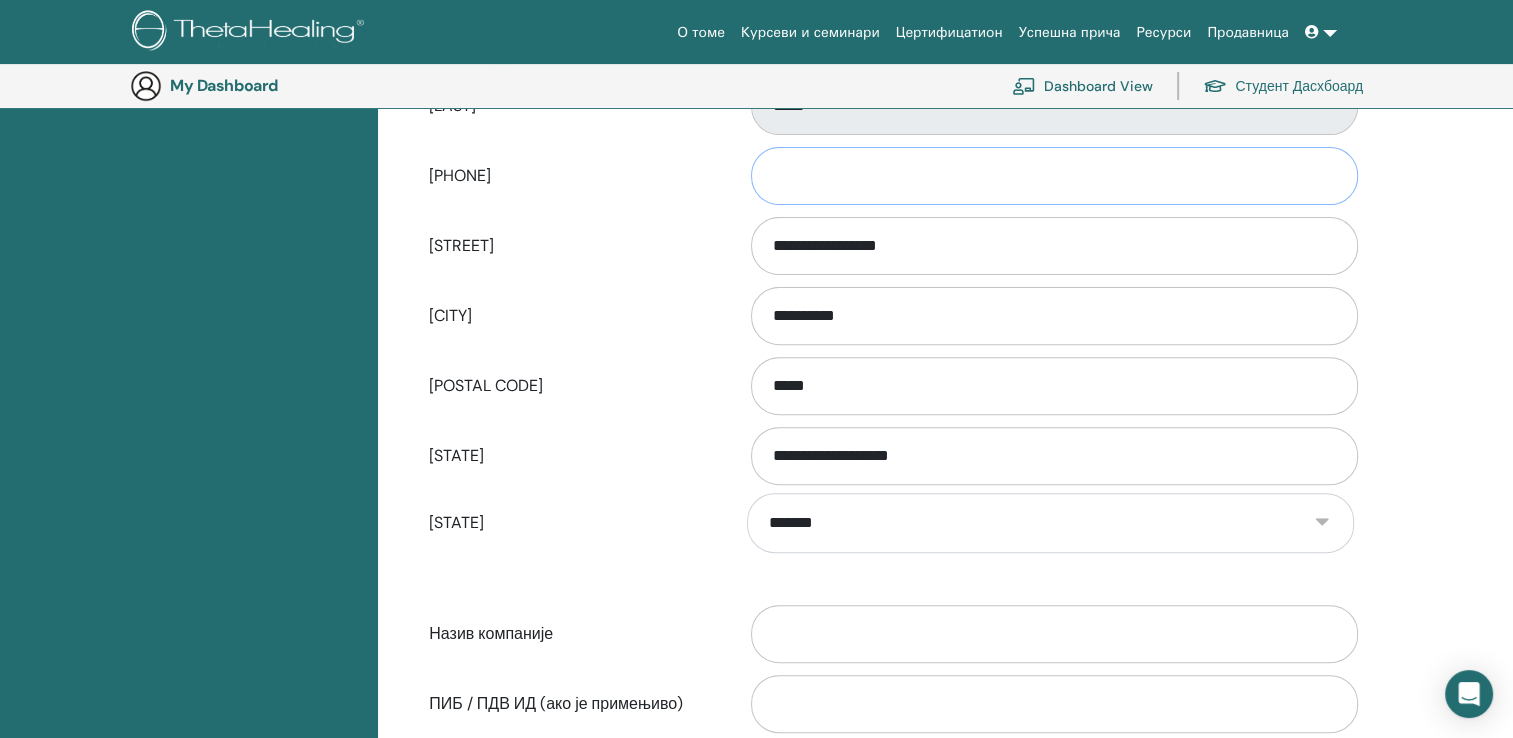 type on "**********" 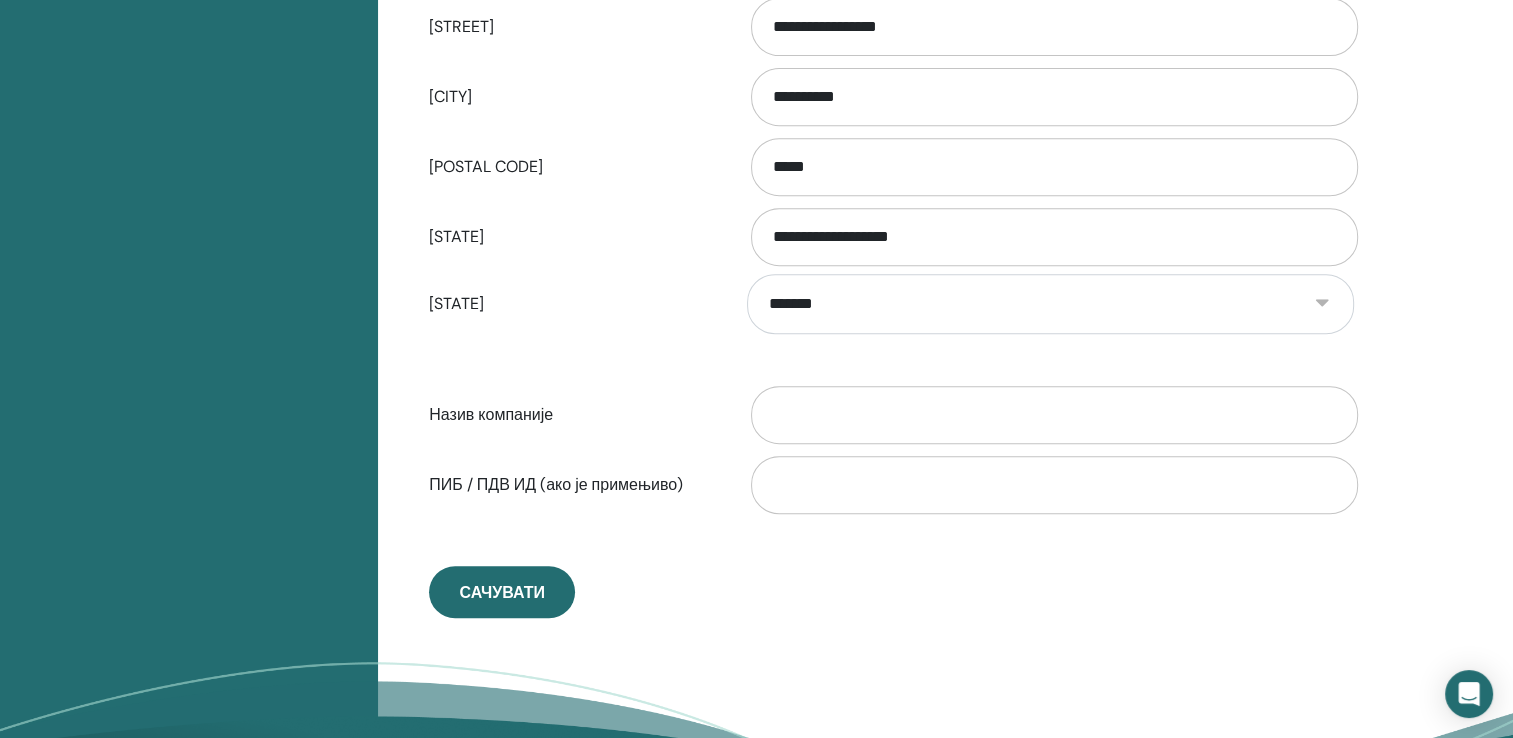 scroll, scrollTop: 826, scrollLeft: 0, axis: vertical 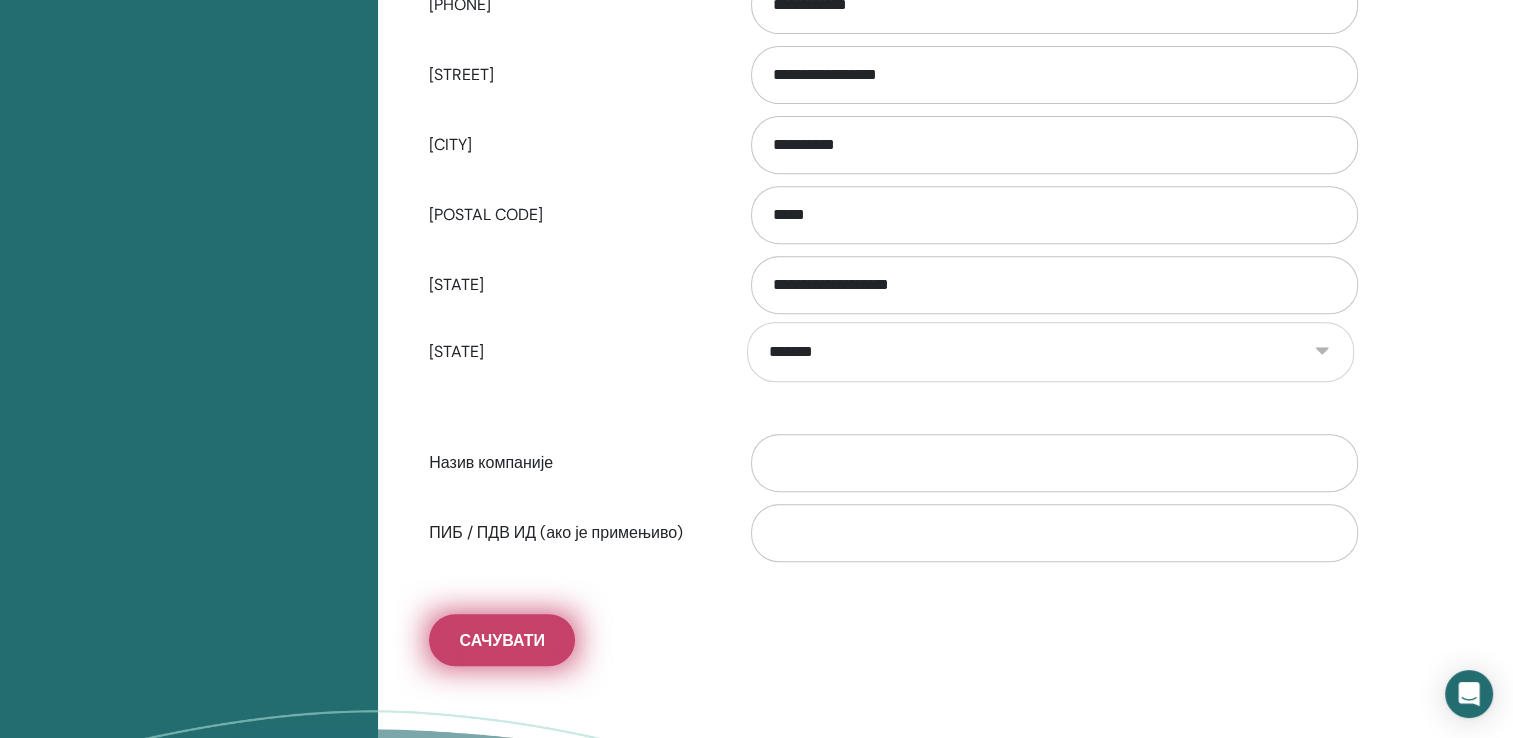 click on "сачувати" at bounding box center (502, 640) 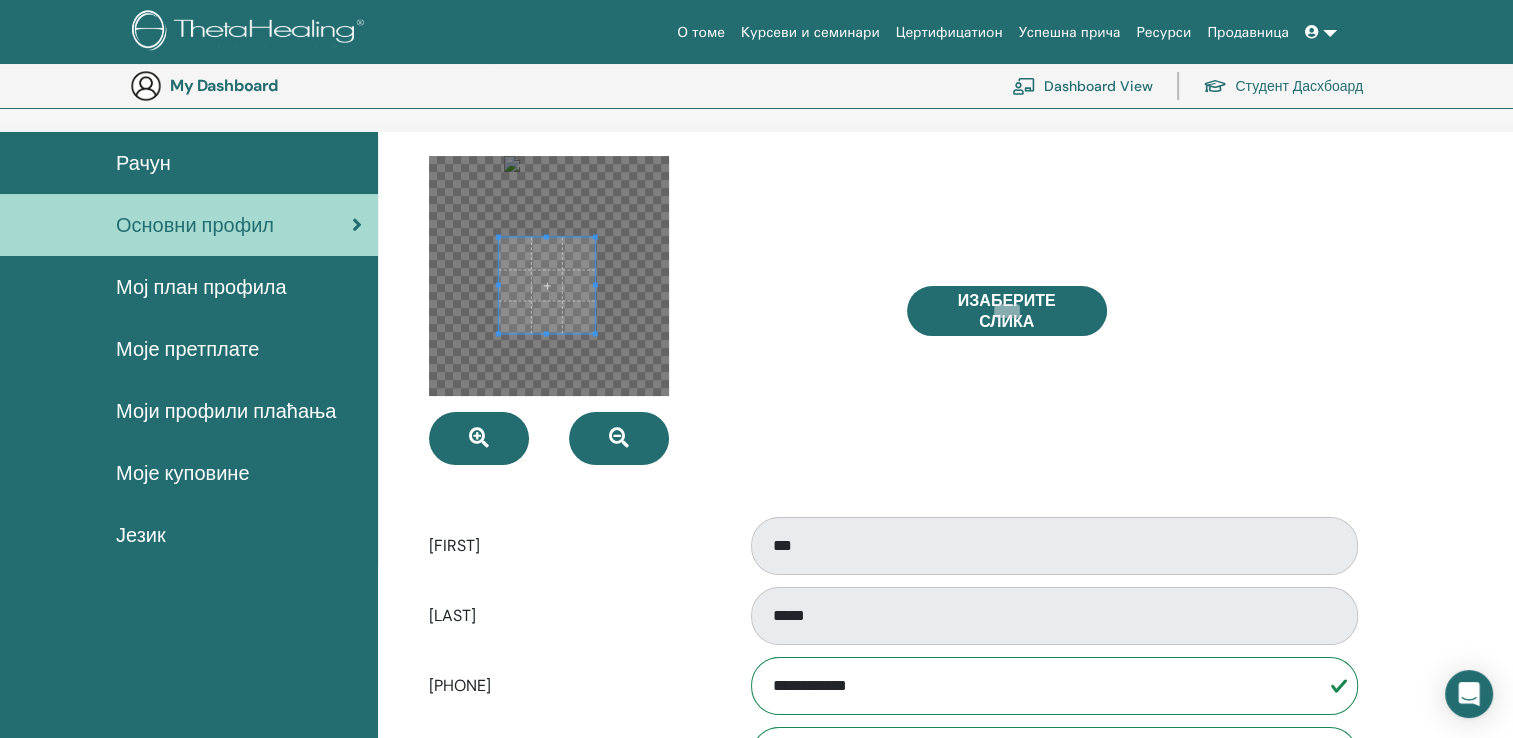 scroll, scrollTop: 50, scrollLeft: 0, axis: vertical 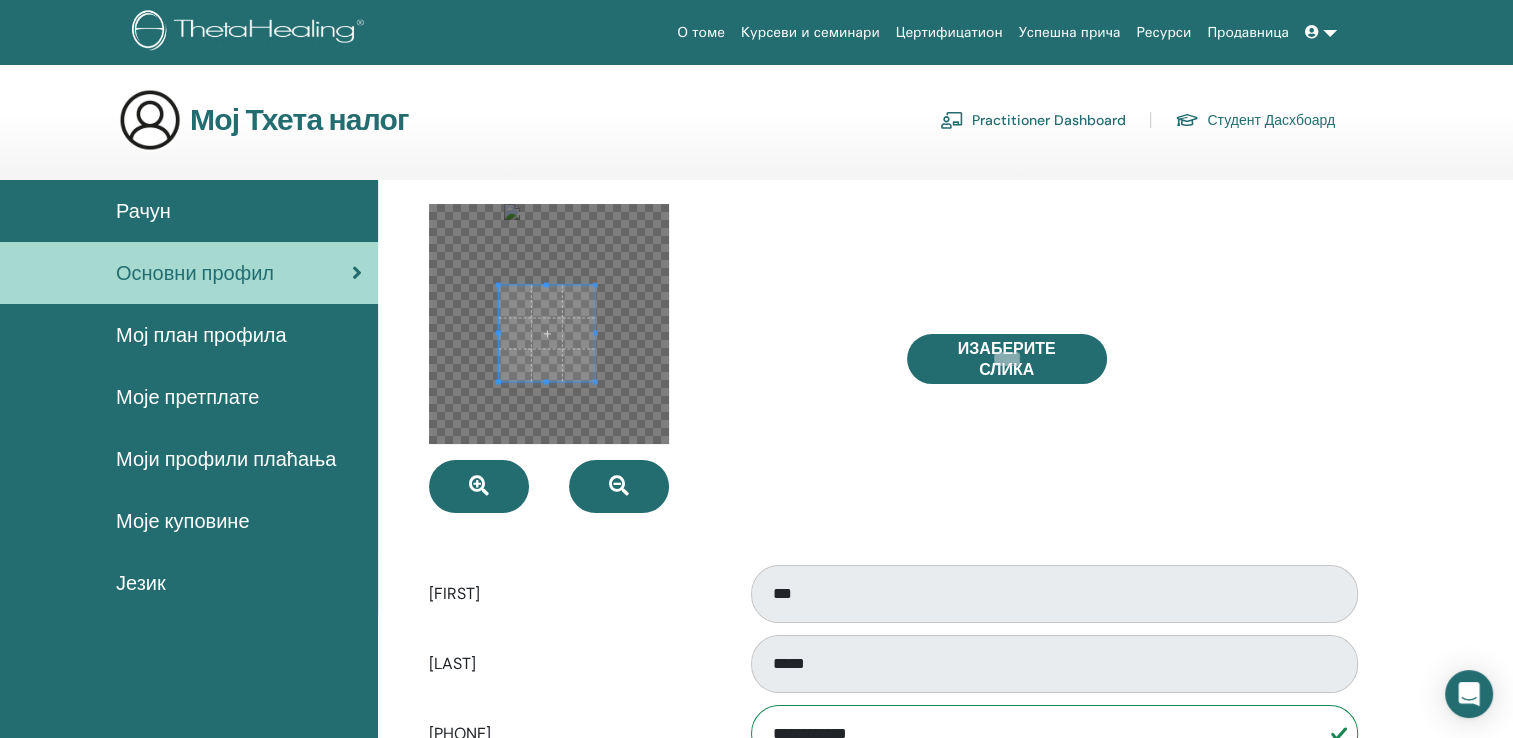 click on "Мој план профила" at bounding box center (201, 335) 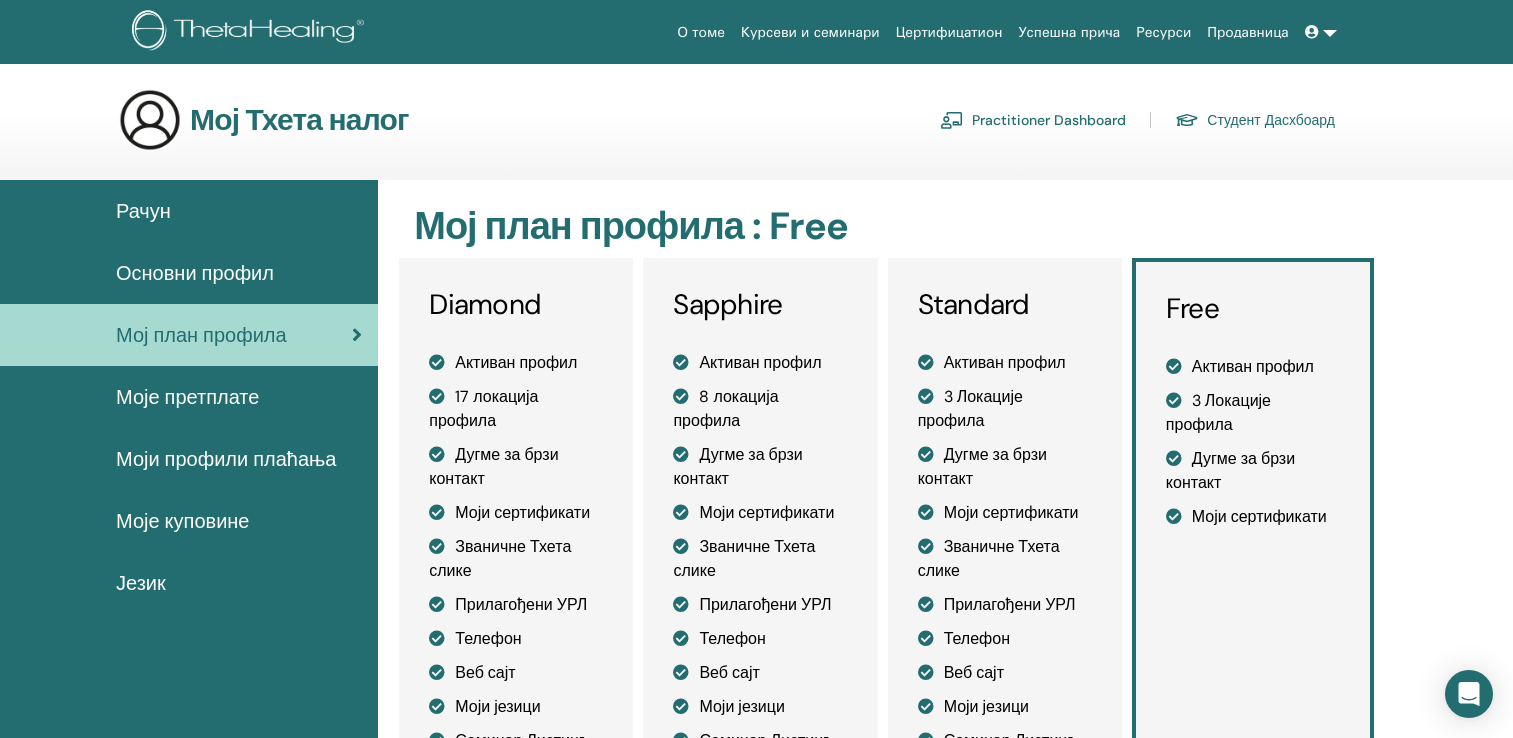 scroll, scrollTop: 0, scrollLeft: 0, axis: both 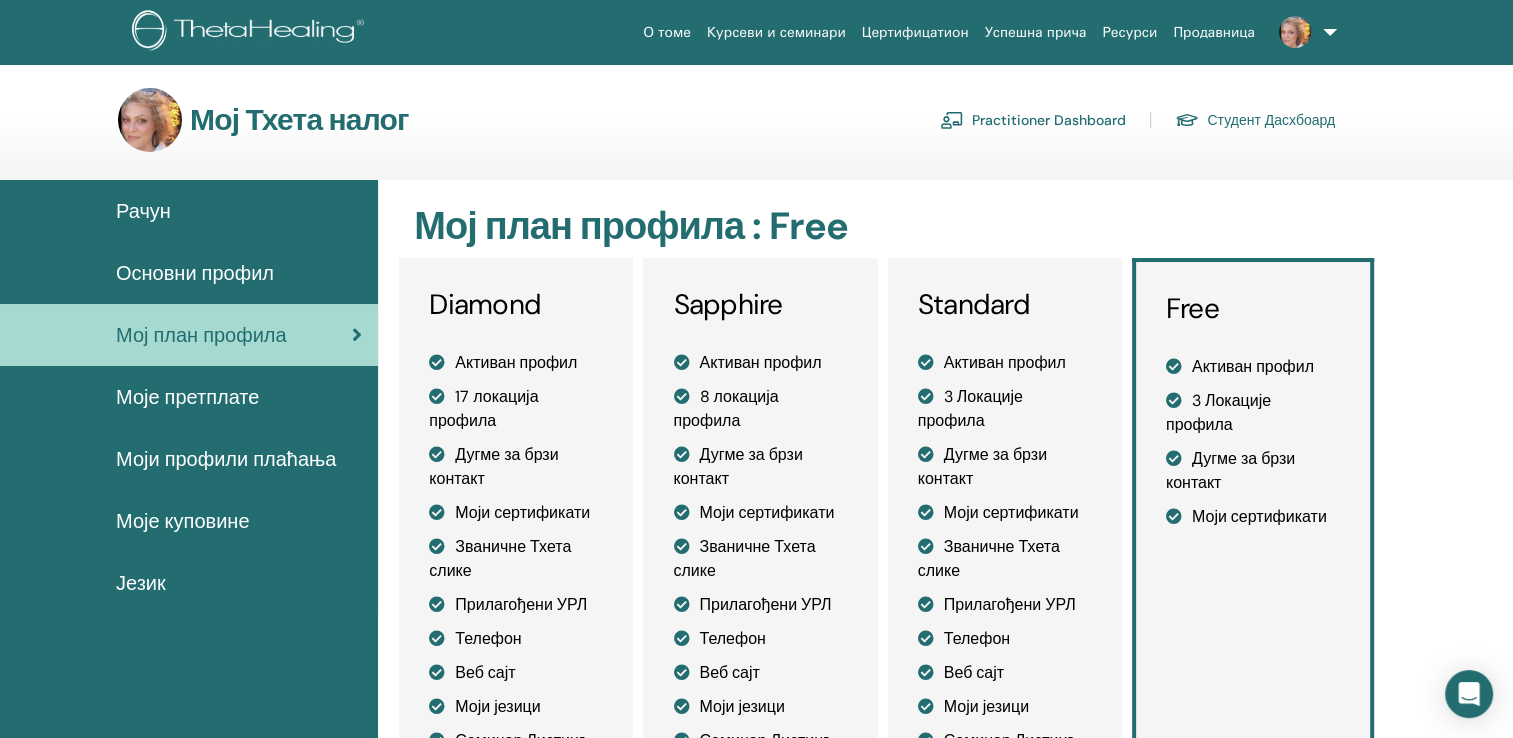 click at bounding box center [1304, 32] 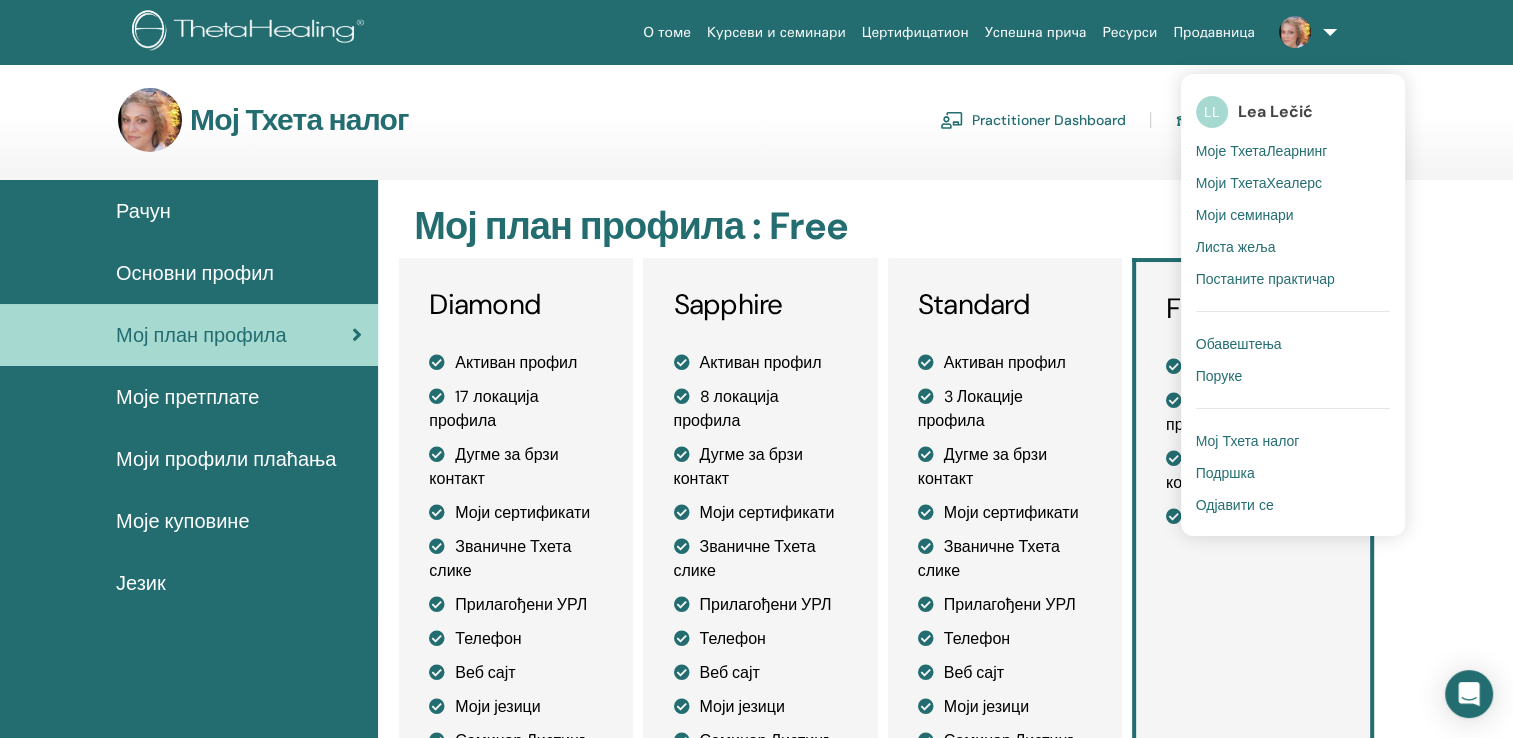 click on "Одјавити се" at bounding box center [1235, 505] 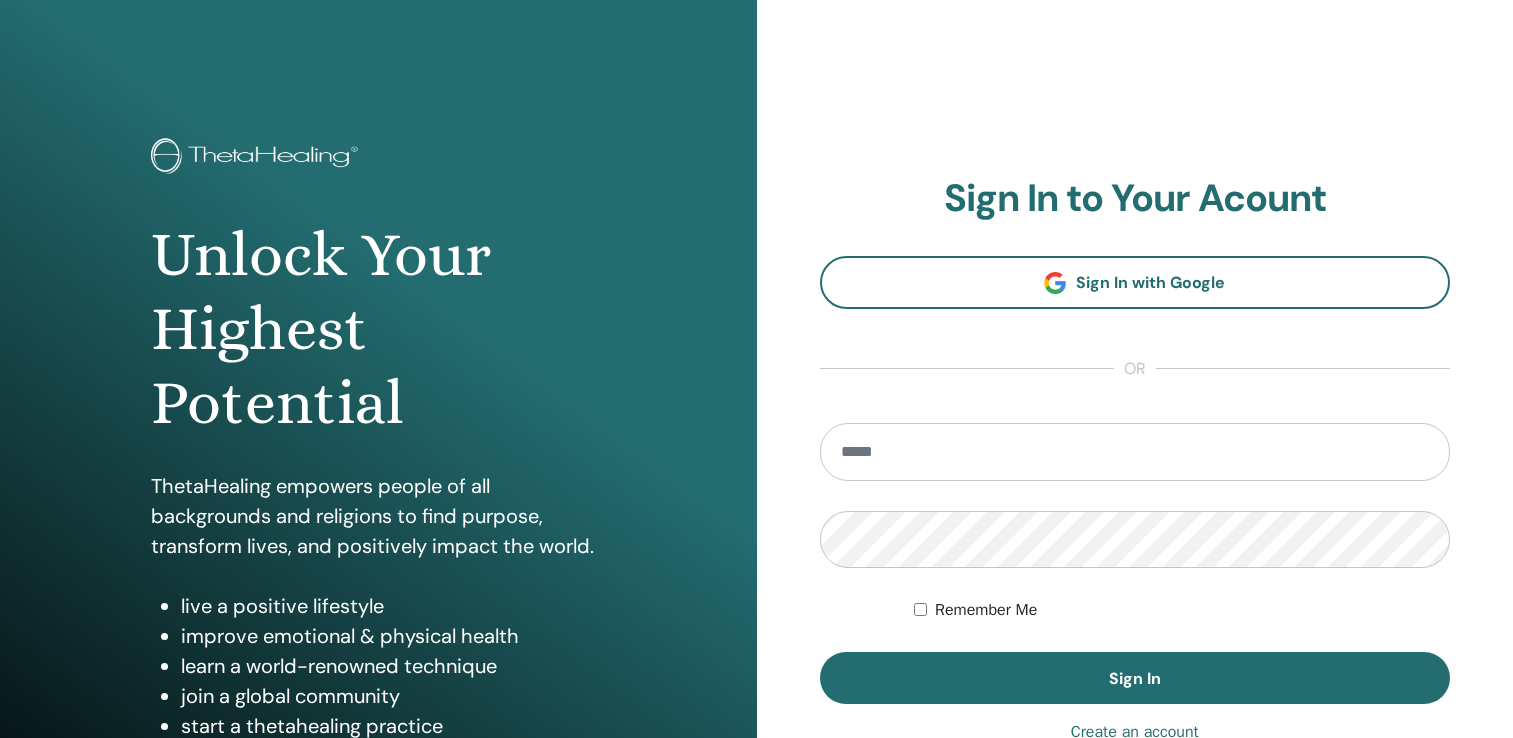 scroll, scrollTop: 0, scrollLeft: 0, axis: both 